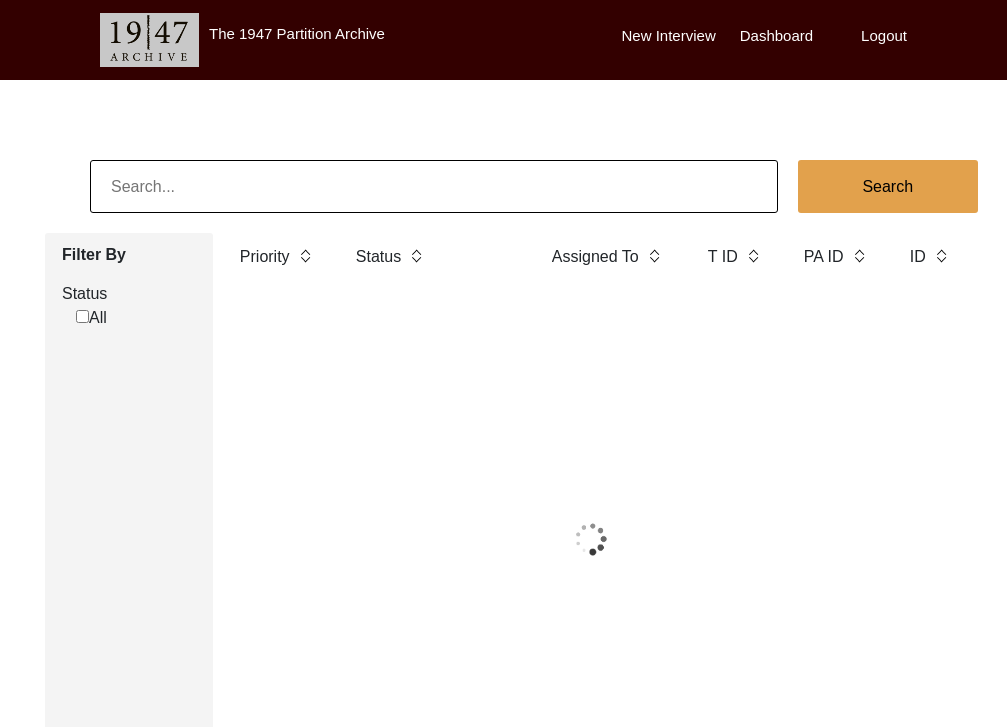scroll, scrollTop: 68, scrollLeft: 0, axis: vertical 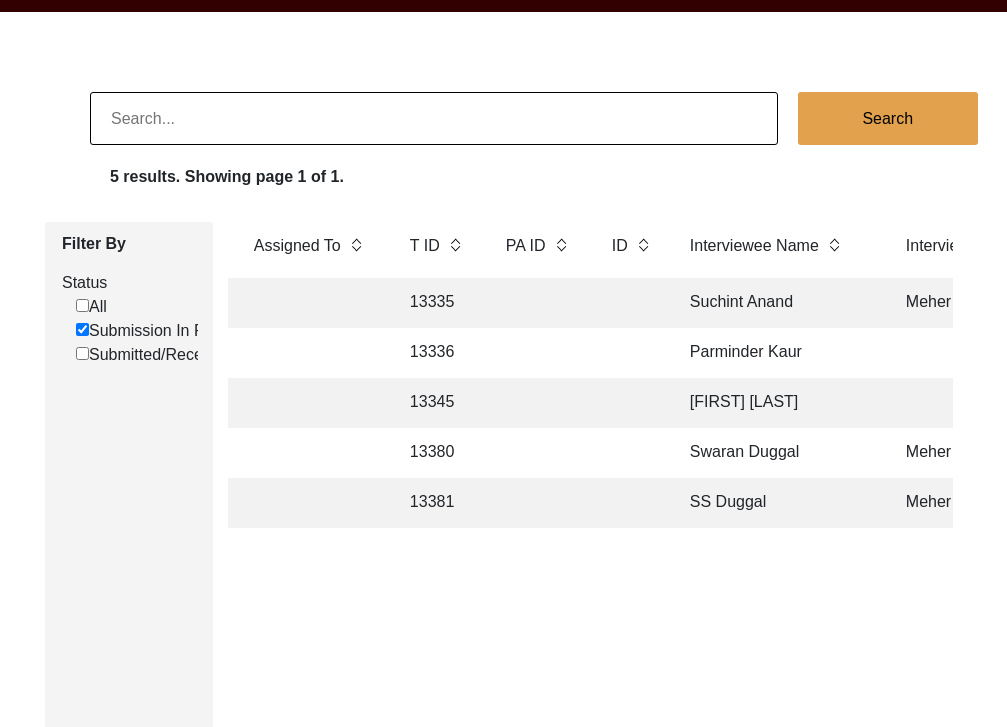 click on "[FIRST] [LAST]" at bounding box center (778, 303) 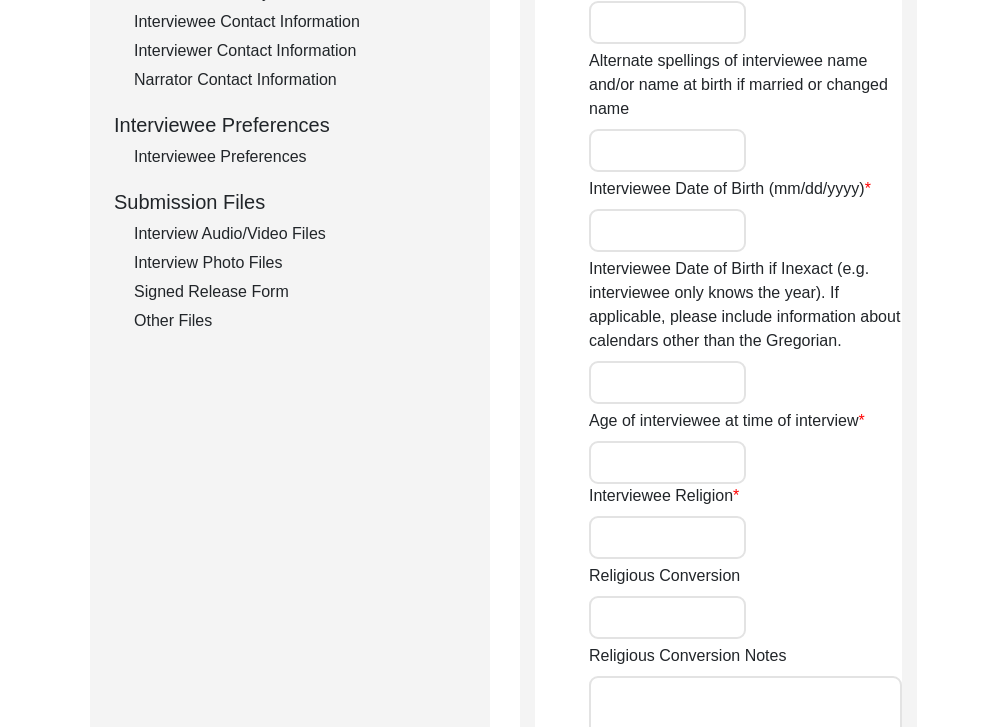 scroll, scrollTop: 528, scrollLeft: 0, axis: vertical 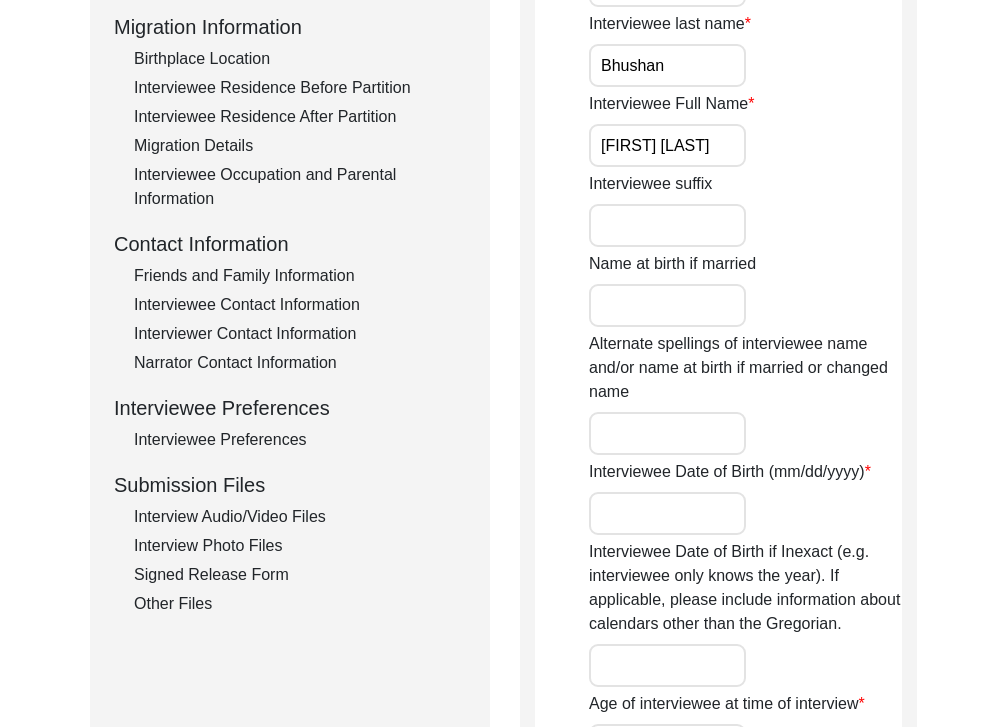 click on "Signed Release Form" at bounding box center [300, 575] 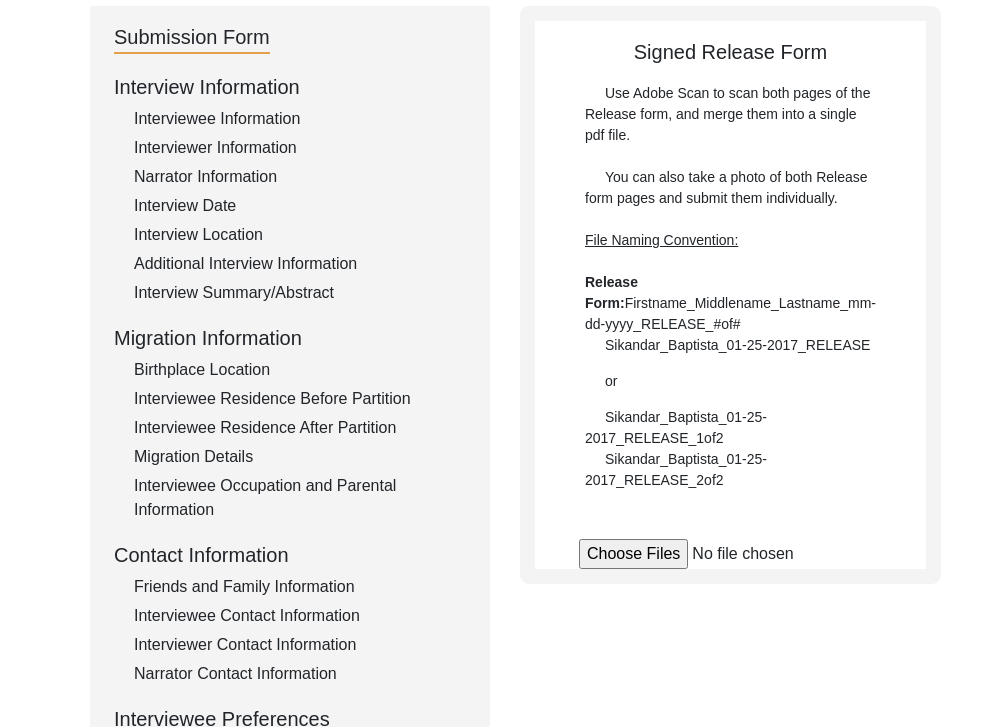 scroll, scrollTop: 106, scrollLeft: 0, axis: vertical 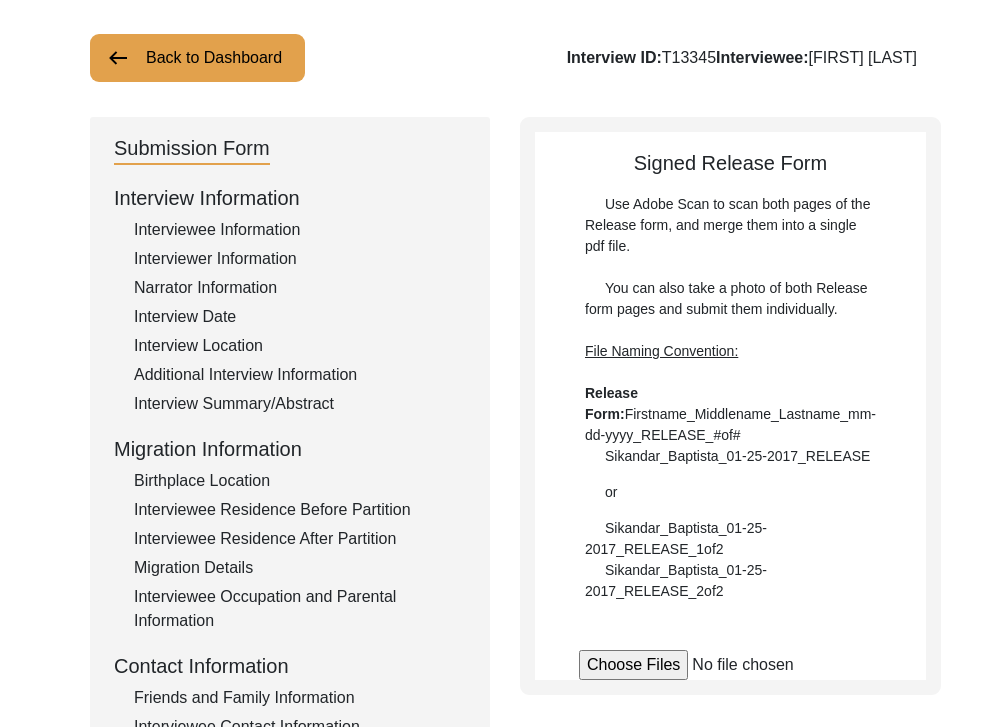 click on "Back to Dashboard" at bounding box center [197, 58] 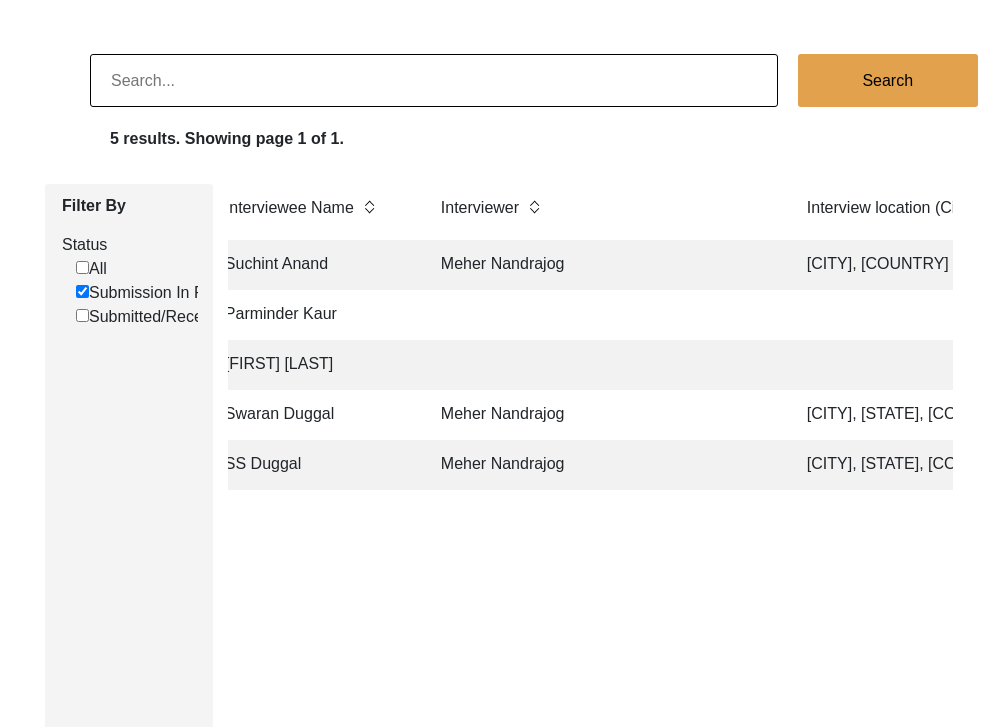 scroll, scrollTop: 0, scrollLeft: 895, axis: horizontal 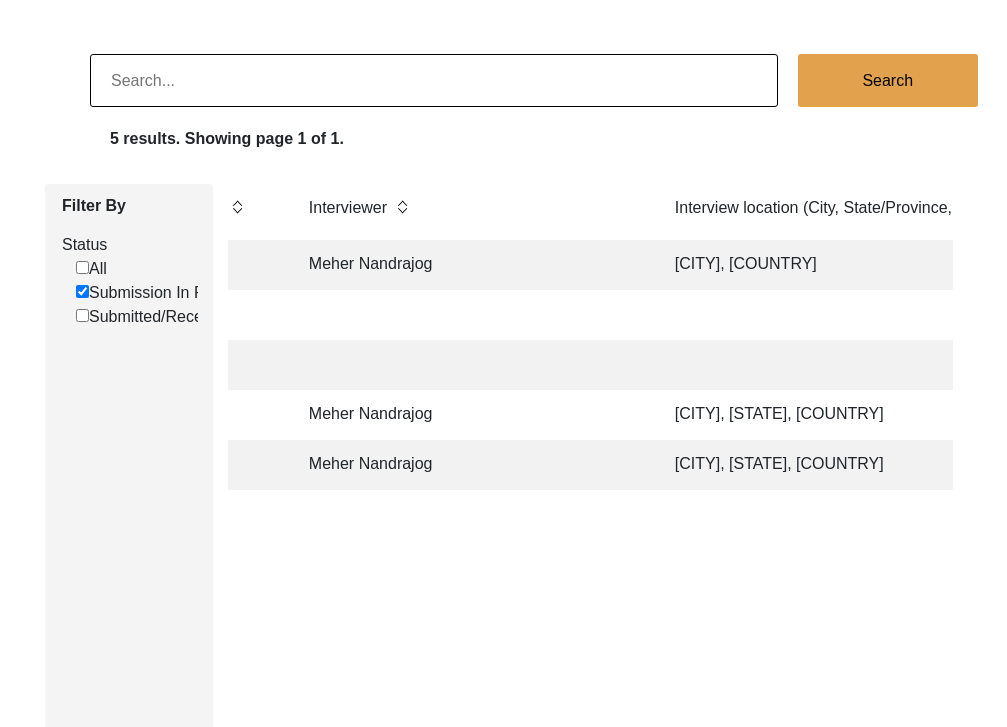 click on "[CITY], [COUNTRY]" at bounding box center (863, 265) 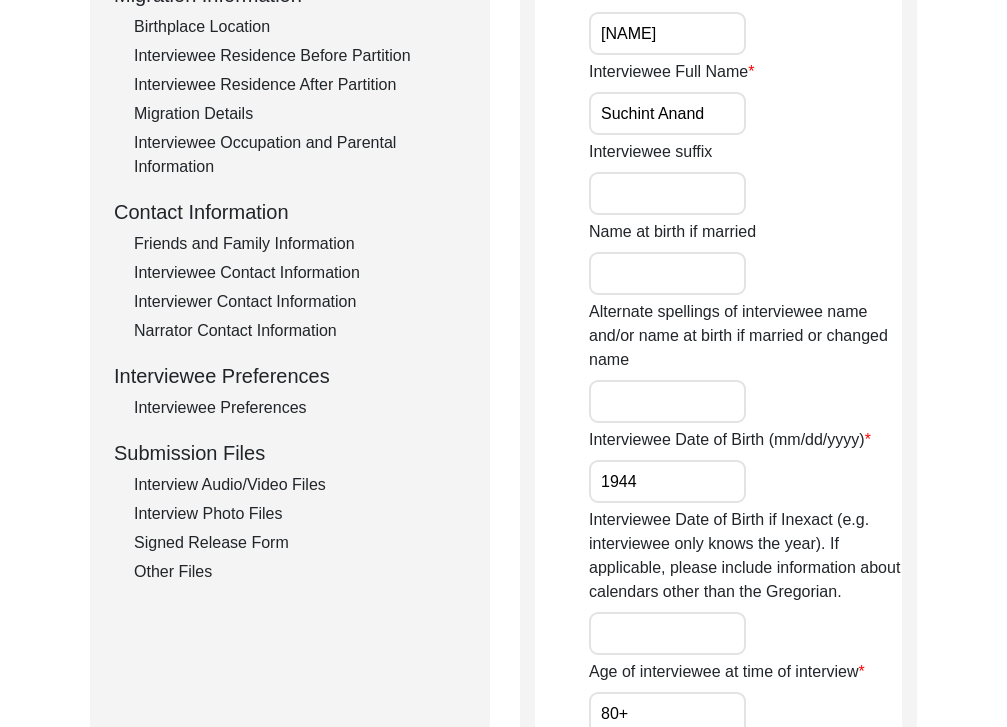 scroll, scrollTop: 582, scrollLeft: 0, axis: vertical 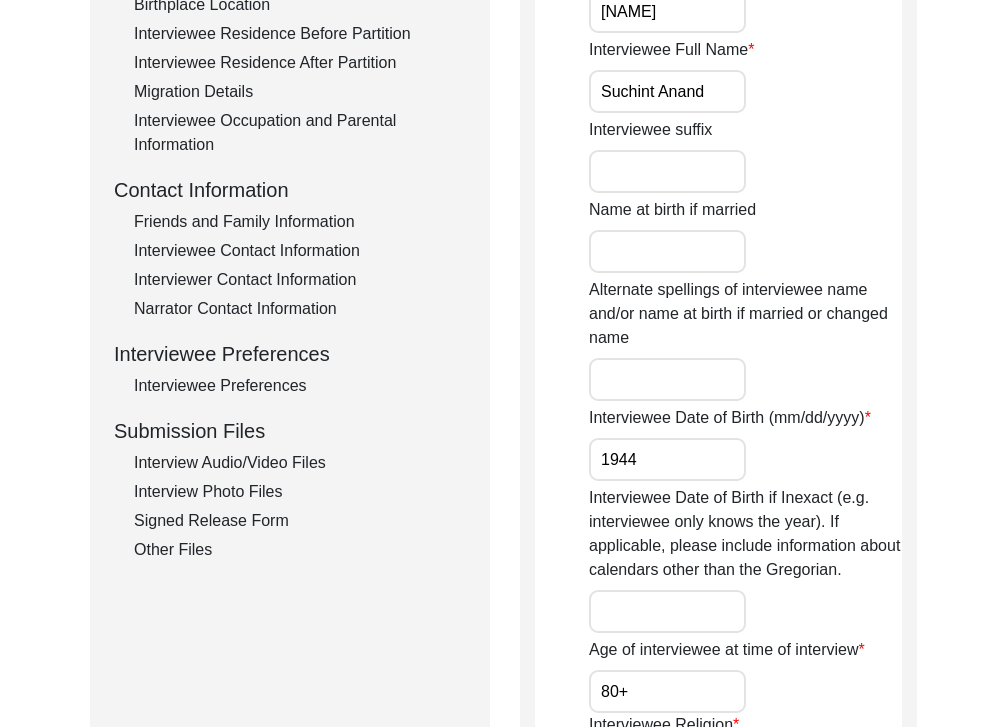 click on "Signed Release Form" at bounding box center [300, 521] 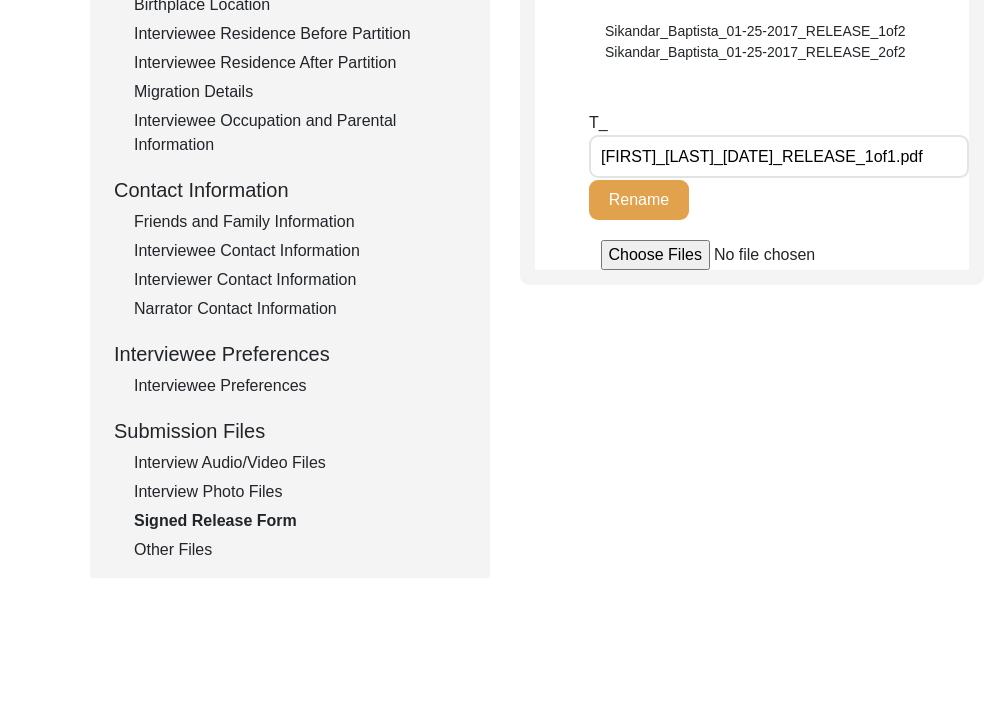 drag, startPoint x: 602, startPoint y: 135, endPoint x: 919, endPoint y: 134, distance: 317.0016 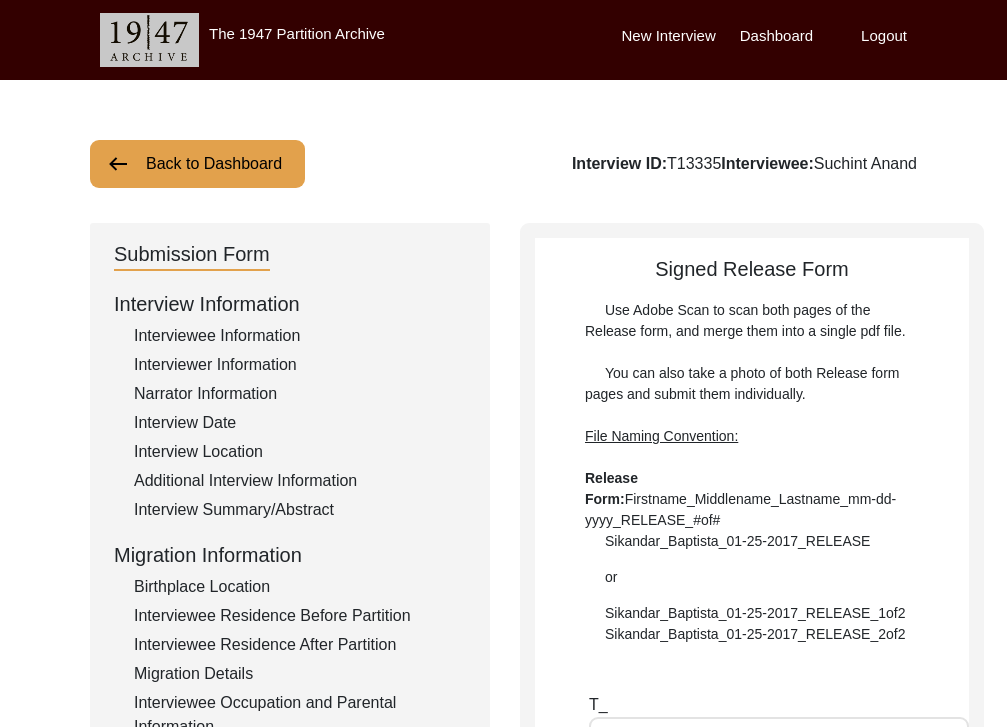 scroll, scrollTop: 0, scrollLeft: 0, axis: both 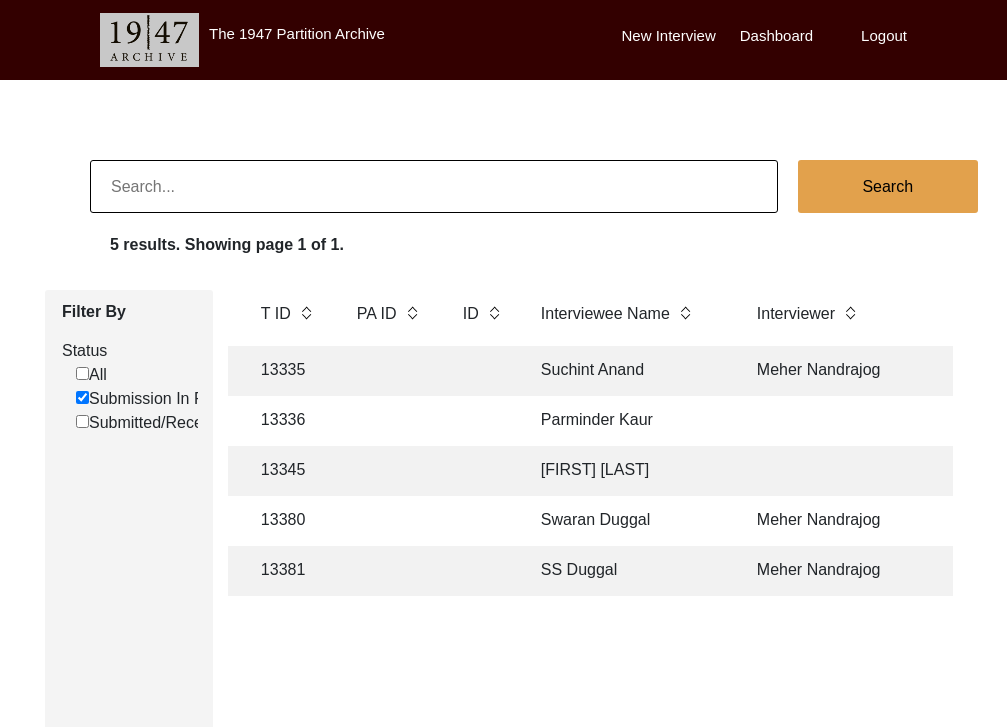 click on "[FIRST] [LAST]" at bounding box center [629, 371] 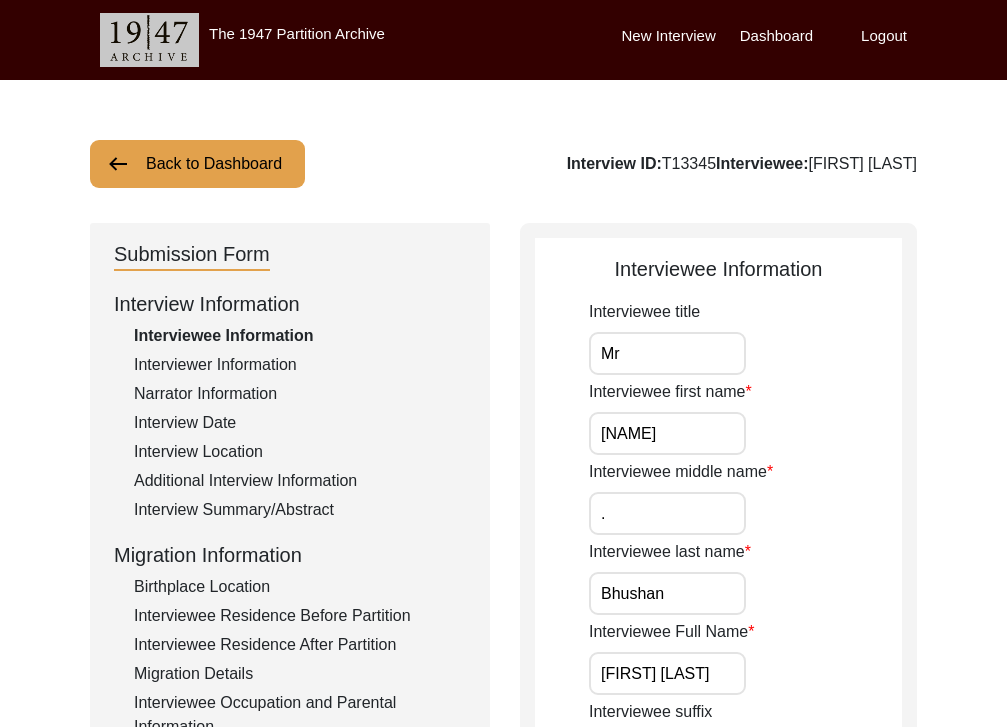 click on "Submission Form   Interview Information   Interviewee Information   Interviewer Information   Narrator Information   Interview Date   Interview Location   Additional Interview Information   Interview Summary/Abstract   Migration Information   Birthplace Location   Interviewee Residence Before Partition   Interviewee Residence After Partition   Migration Details   Interviewee Occupation and Parental Information   Contact Information   Friends and Family Information   Interviewee Contact Information   Interviewer Contact Information   Narrator Contact Information   Interviewee Preferences   Interviewee Preferences   Submission Files   Interview Audio/Video Files   Interview Photo Files   Signed Release Form   Other Files" at bounding box center [290, 1150] 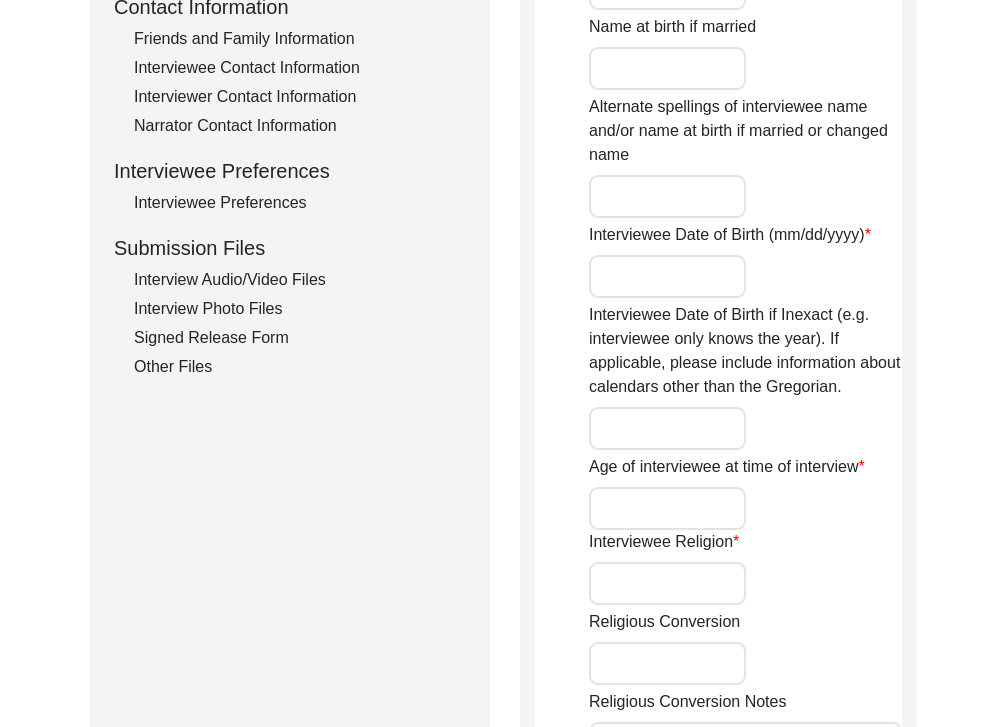scroll, scrollTop: 760, scrollLeft: 0, axis: vertical 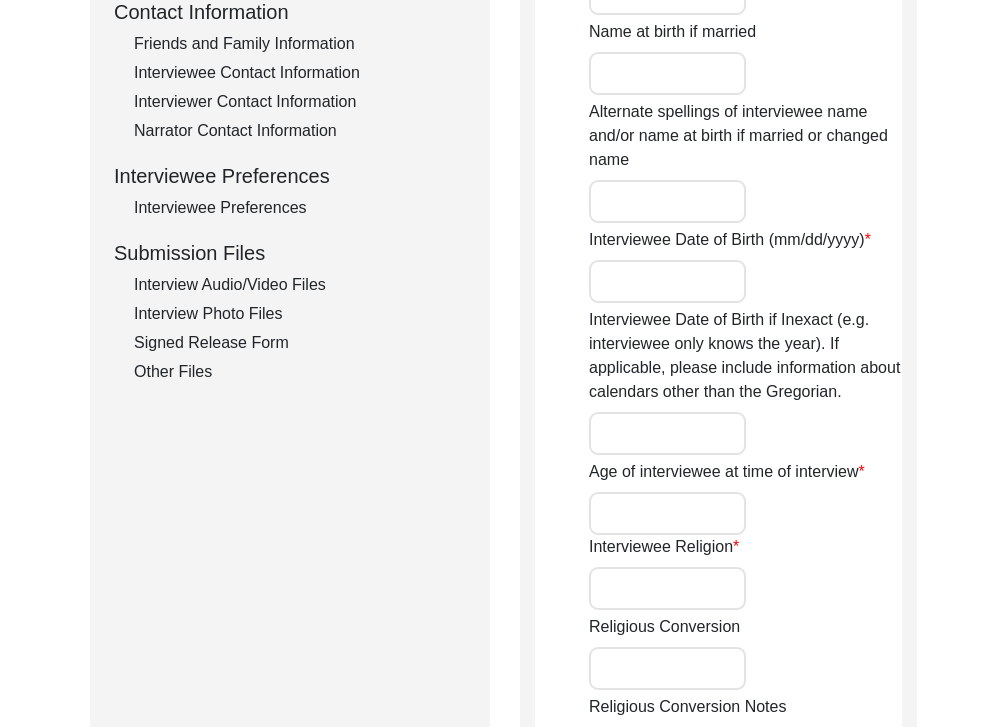 click on "Interview Photo Files" at bounding box center [300, 314] 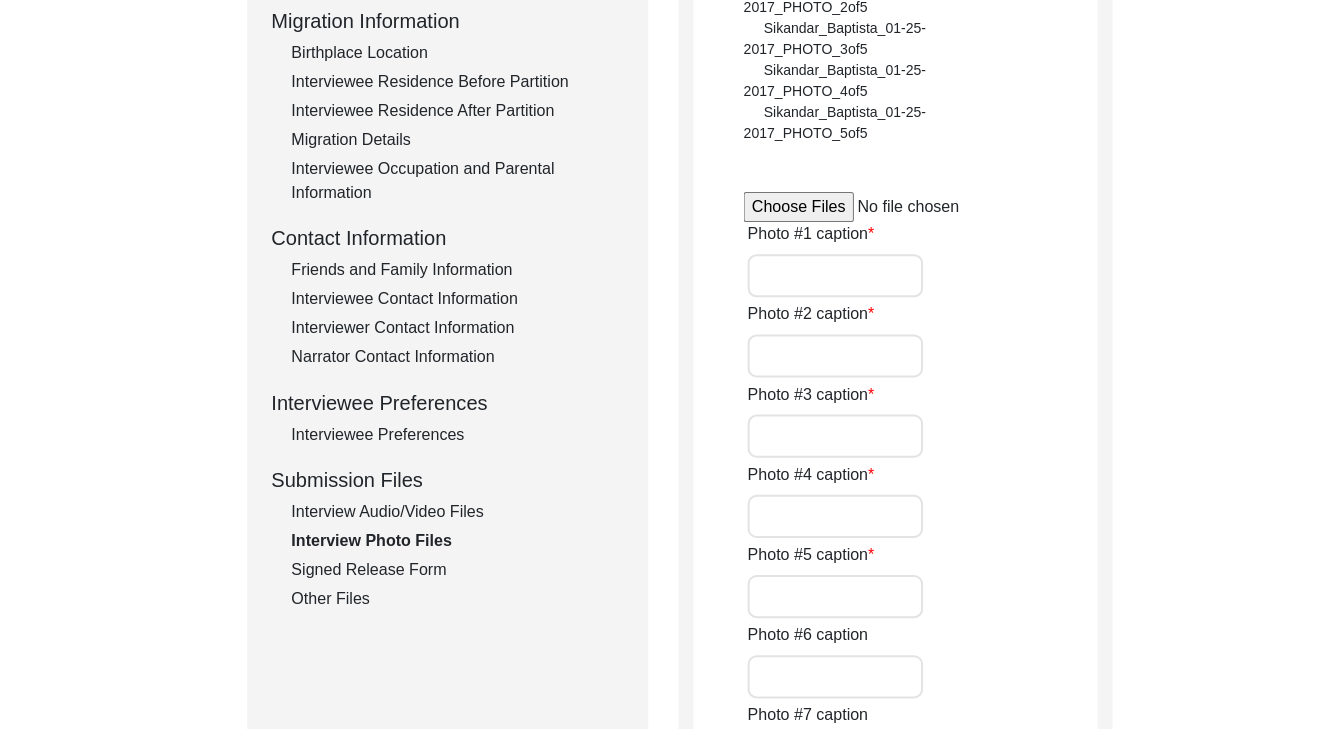 scroll, scrollTop: 512, scrollLeft: 0, axis: vertical 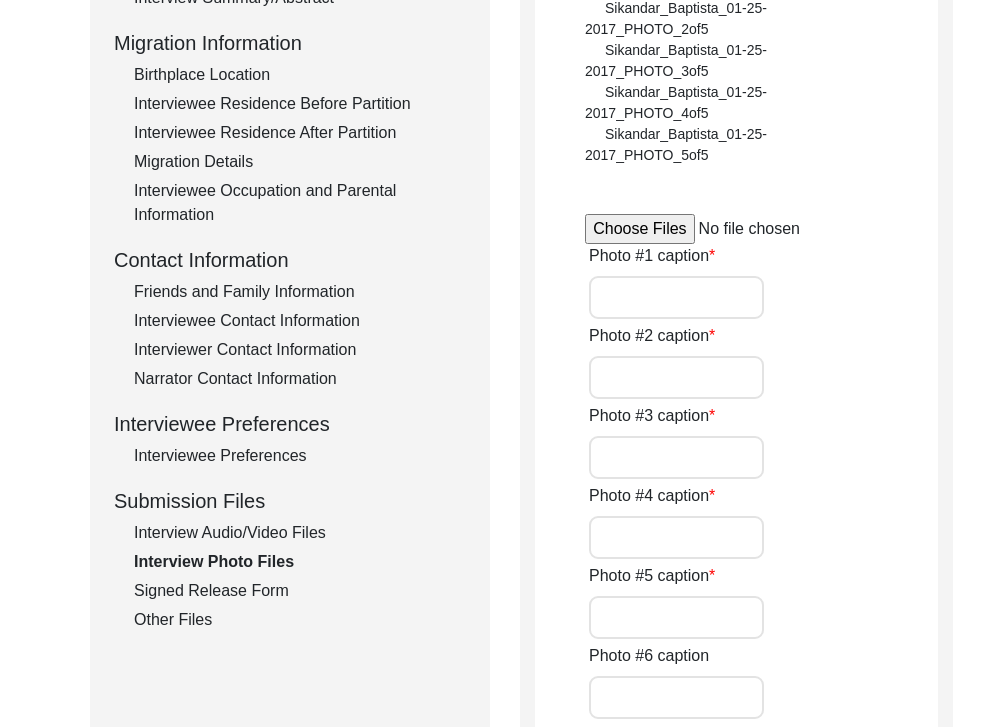 click at bounding box center [736, 229] 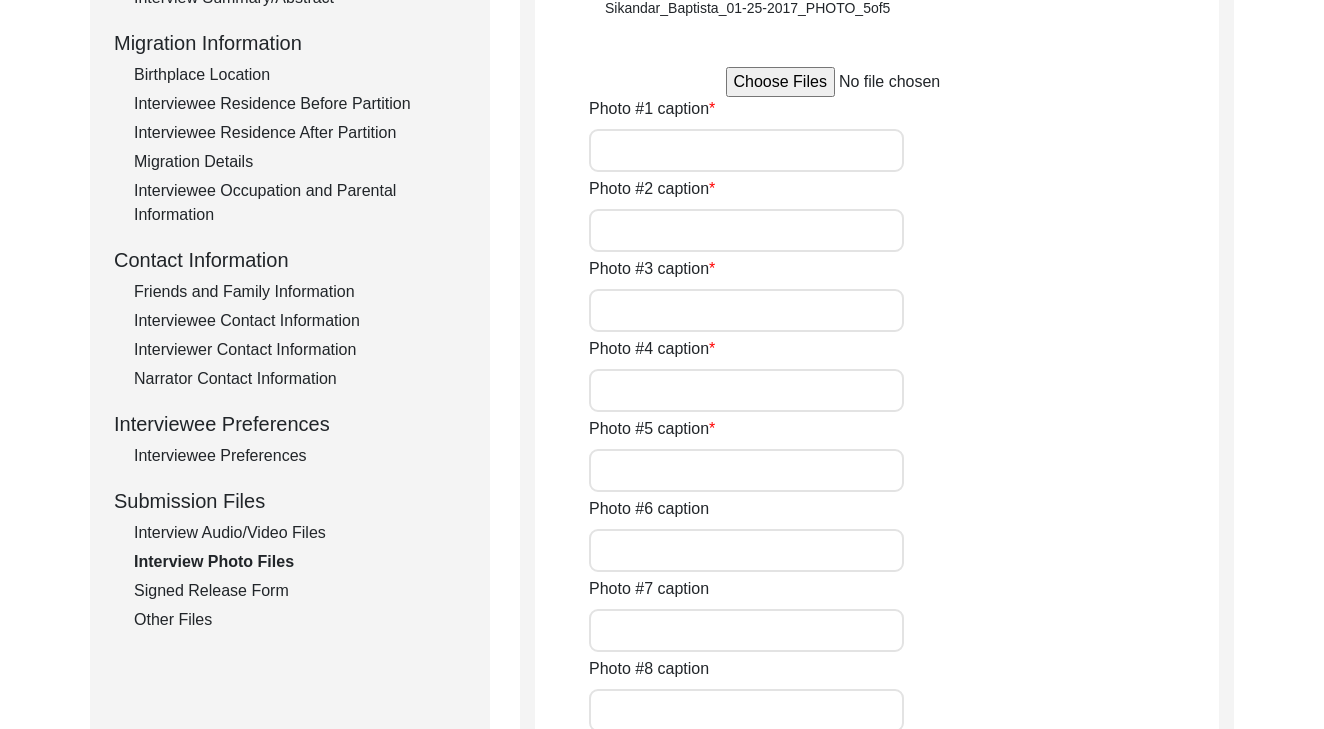 type on "C:\fakepath\[LAST]_[DATE]_PHOTO_7of7.jpg" 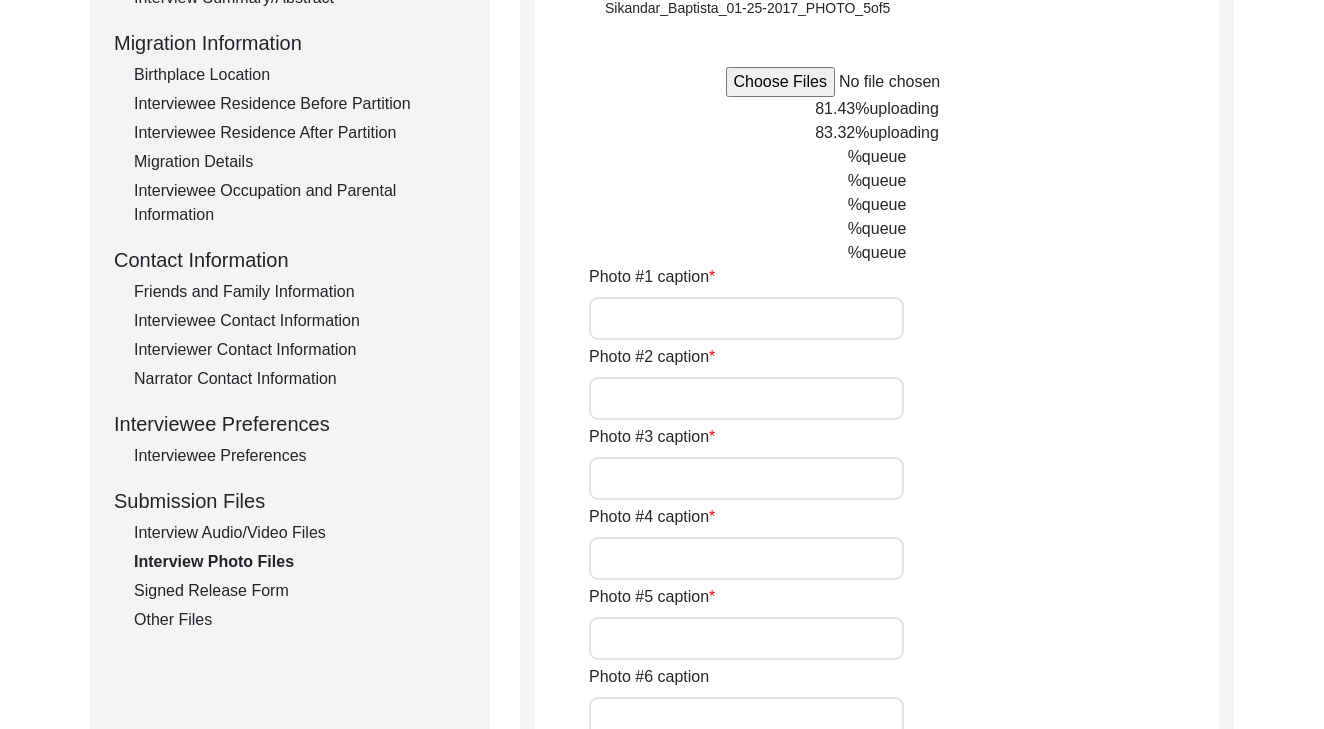 click on "Photo #1 caption" at bounding box center (746, 318) 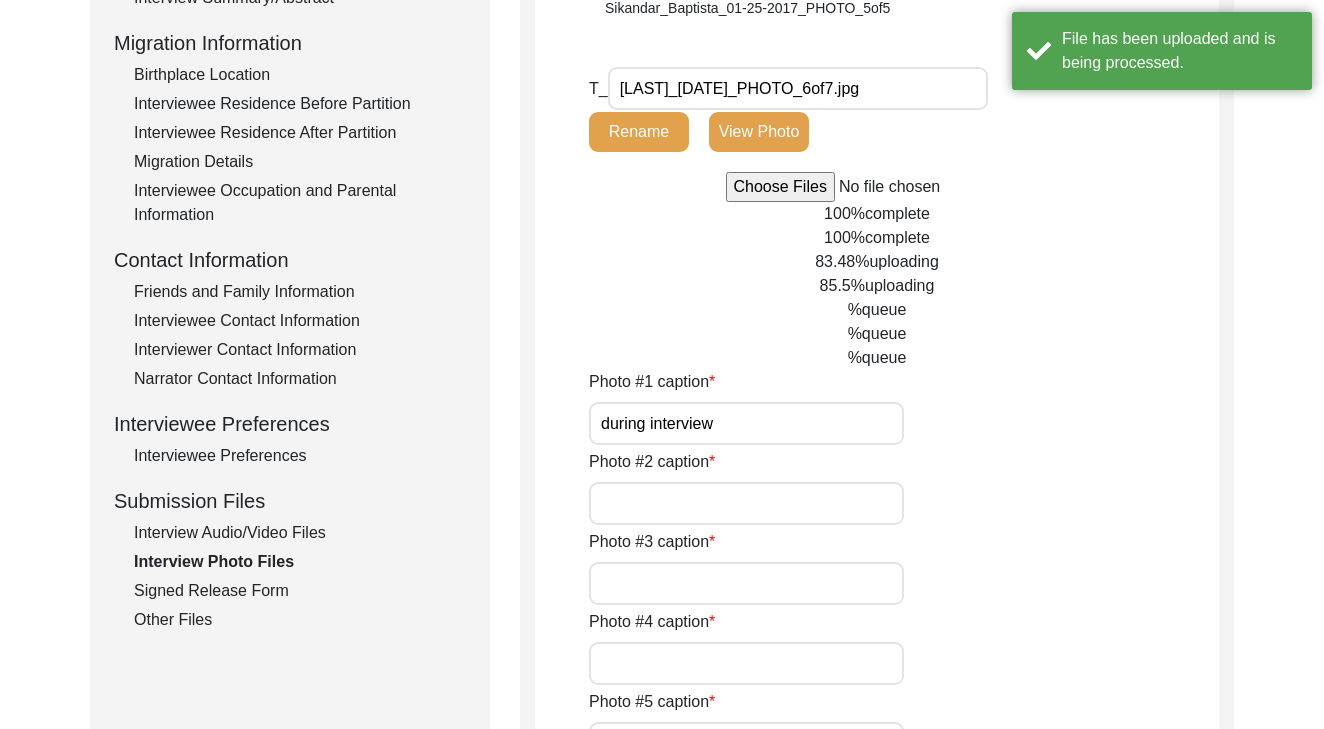 drag, startPoint x: 725, startPoint y: 423, endPoint x: 553, endPoint y: 421, distance: 172.01163 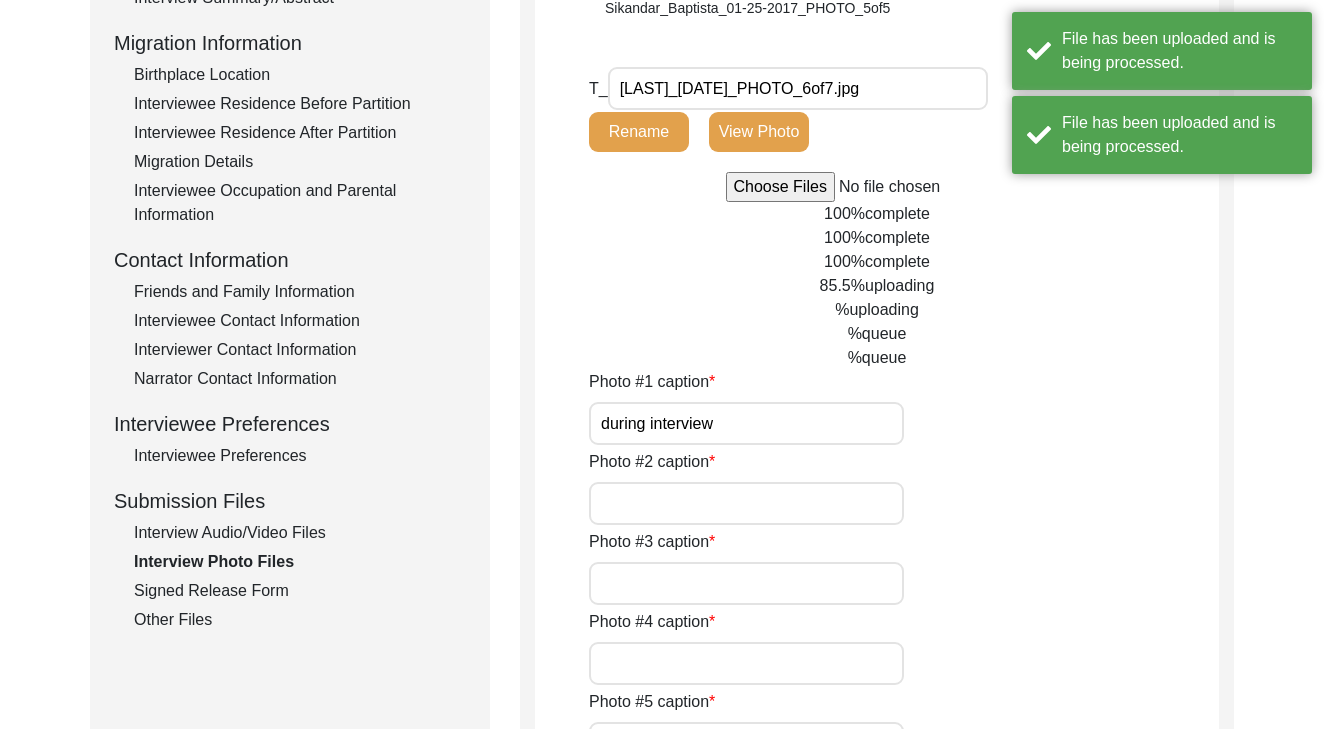 type on "during interview" 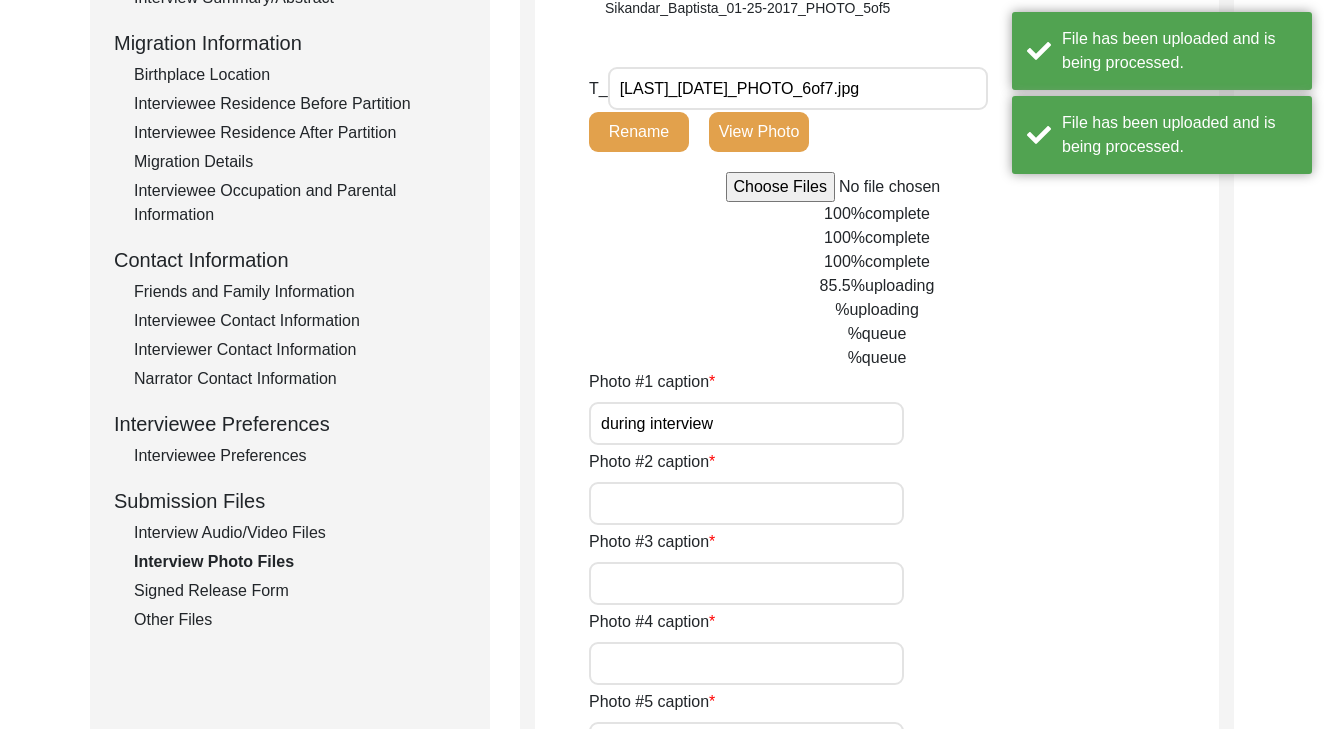 click on "Photo #2 caption" at bounding box center (746, 503) 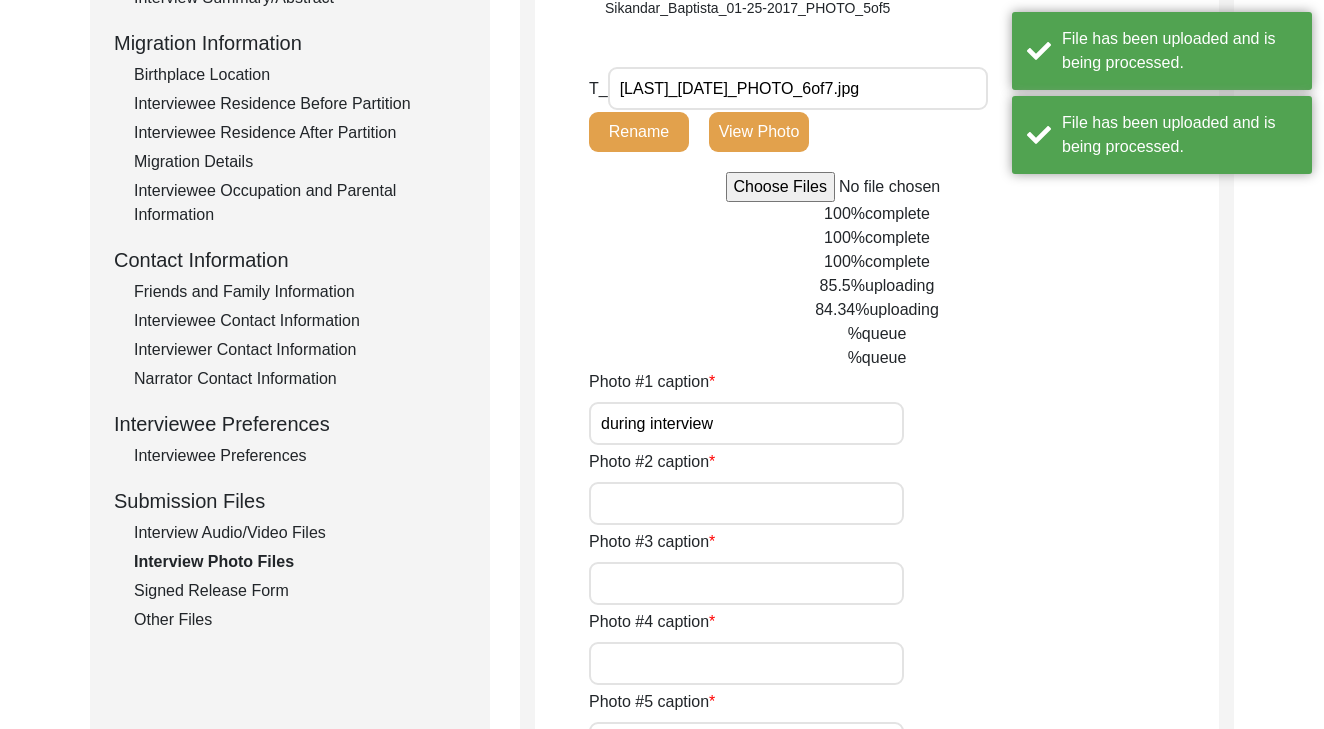 paste on "during interview" 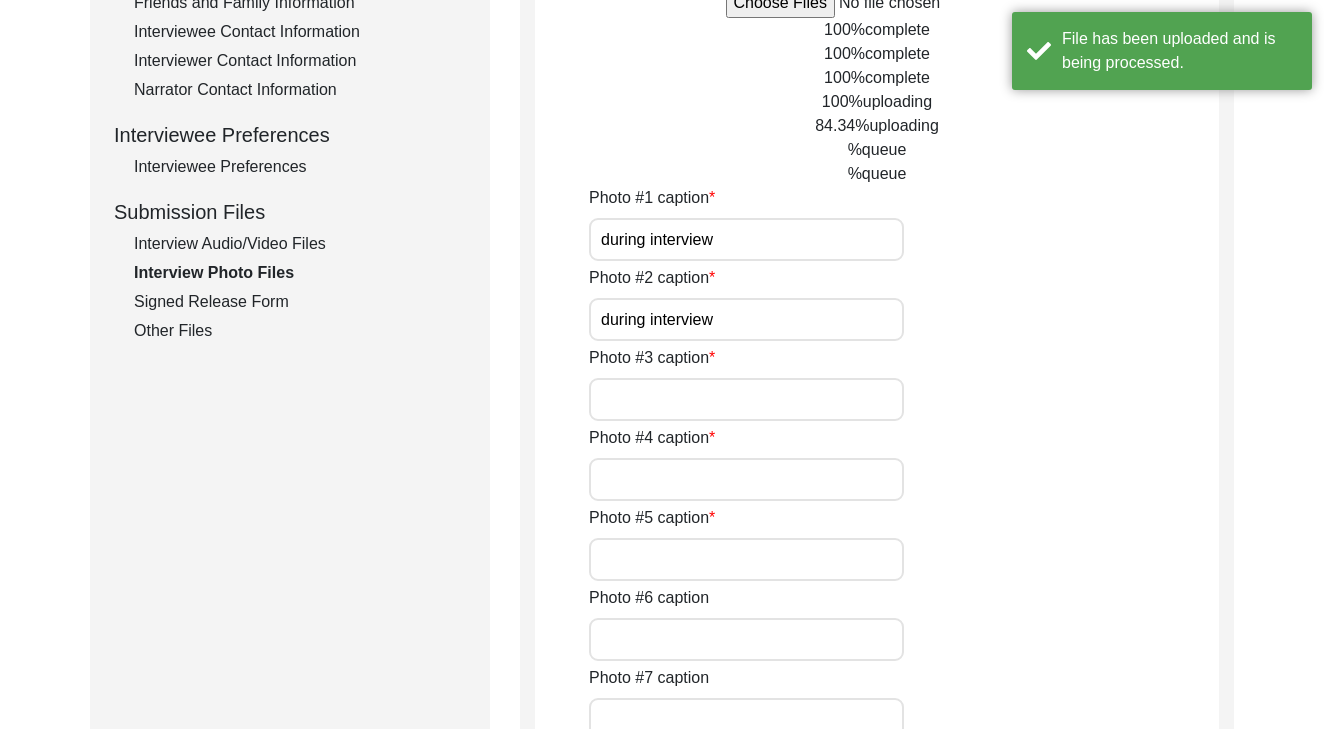 scroll, scrollTop: 816, scrollLeft: 0, axis: vertical 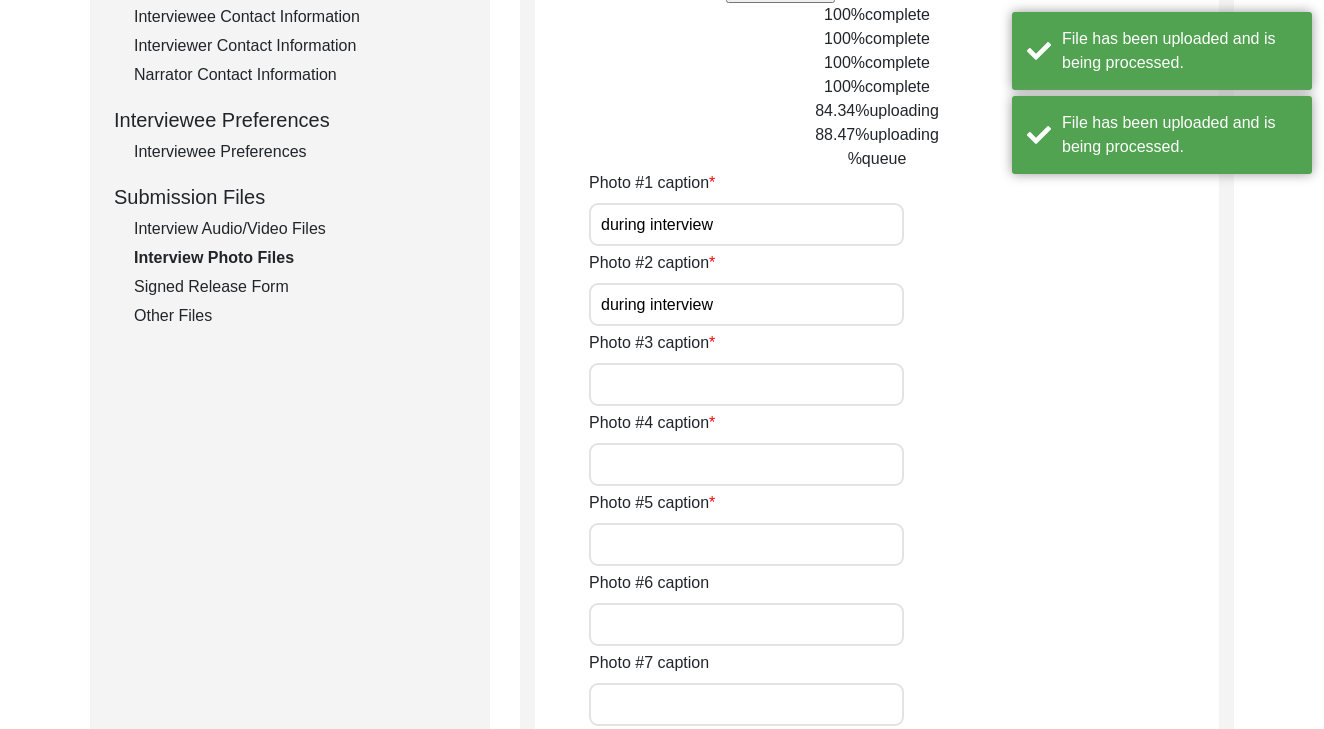 type on "during interview" 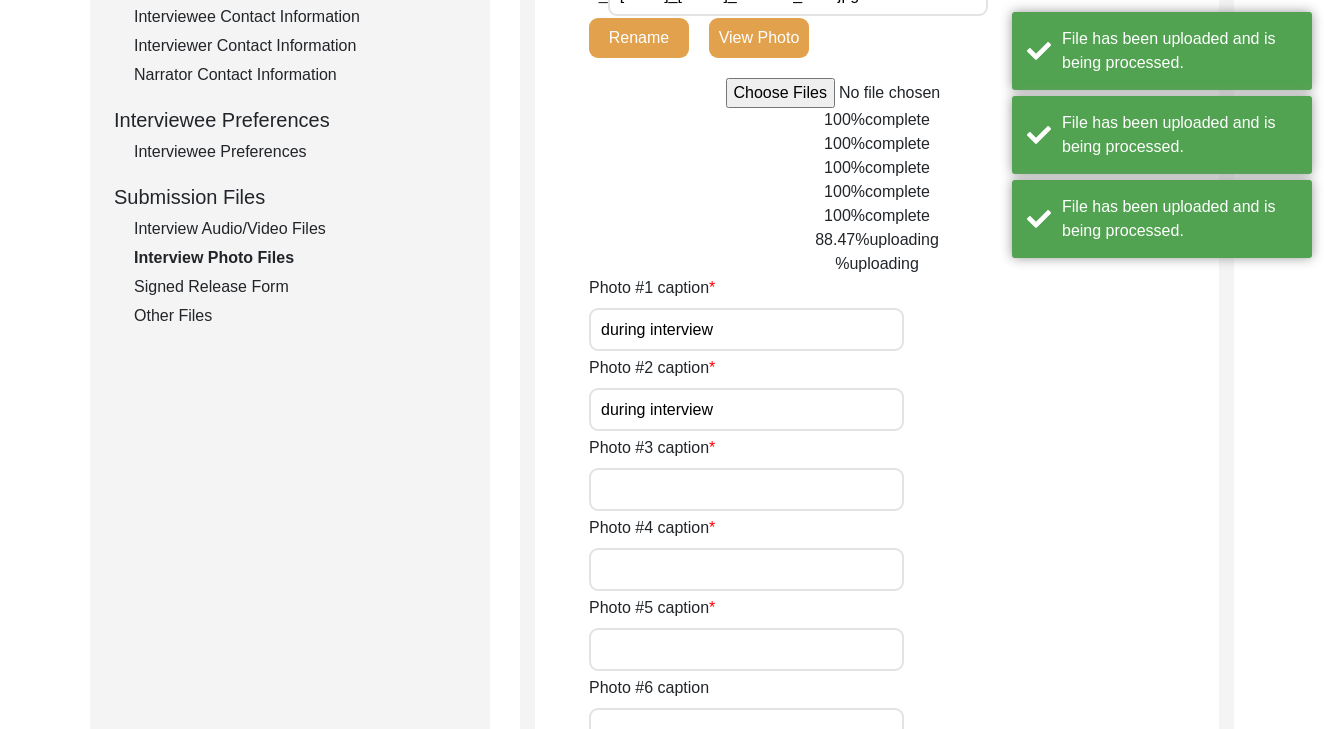 click on "during interview" at bounding box center (746, 409) 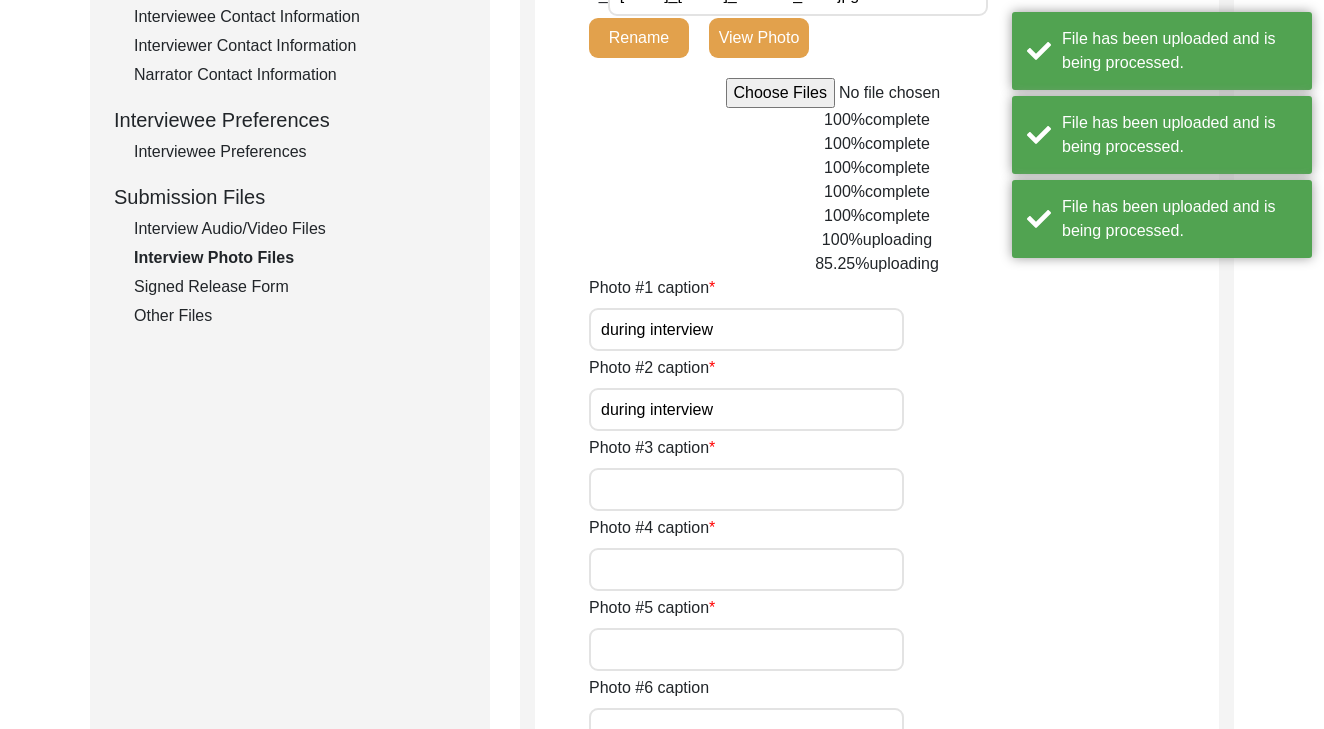 click on "Photo #3 caption" at bounding box center (746, 489) 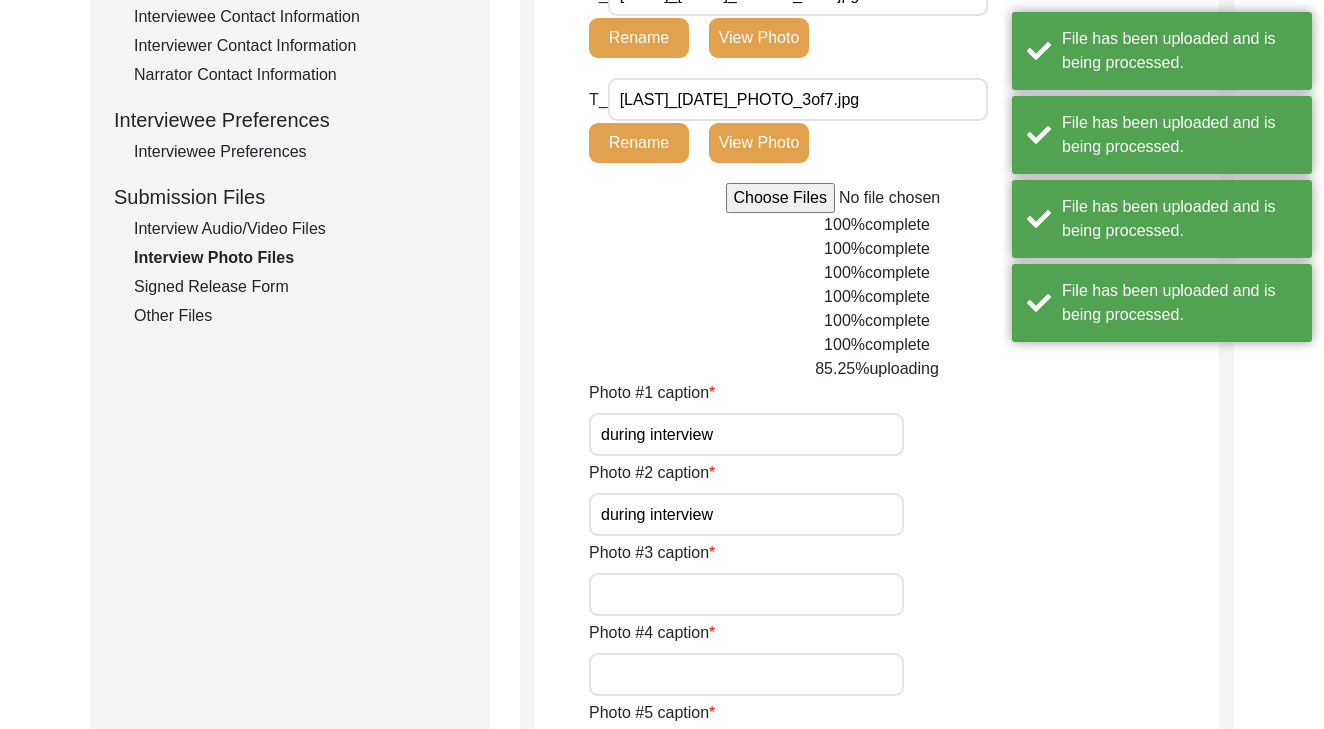 paste on "during interview" 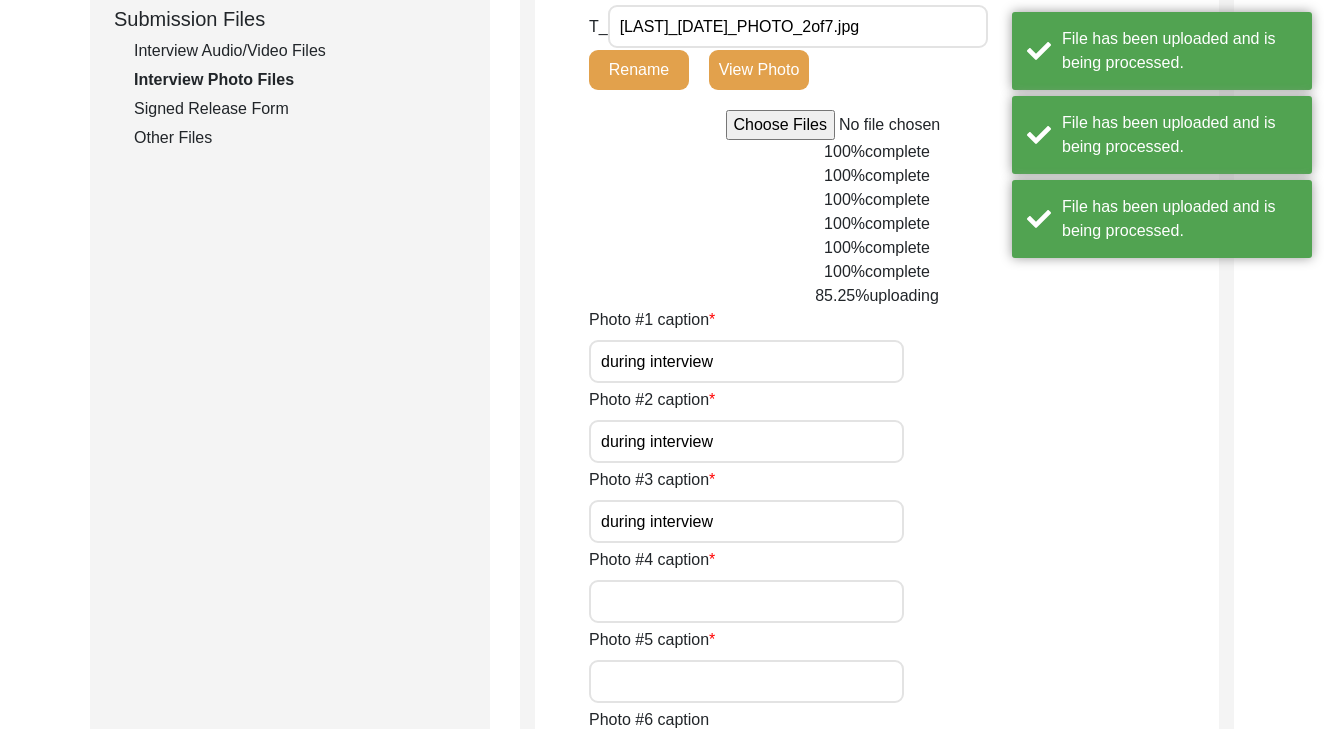 scroll, scrollTop: 1075, scrollLeft: 0, axis: vertical 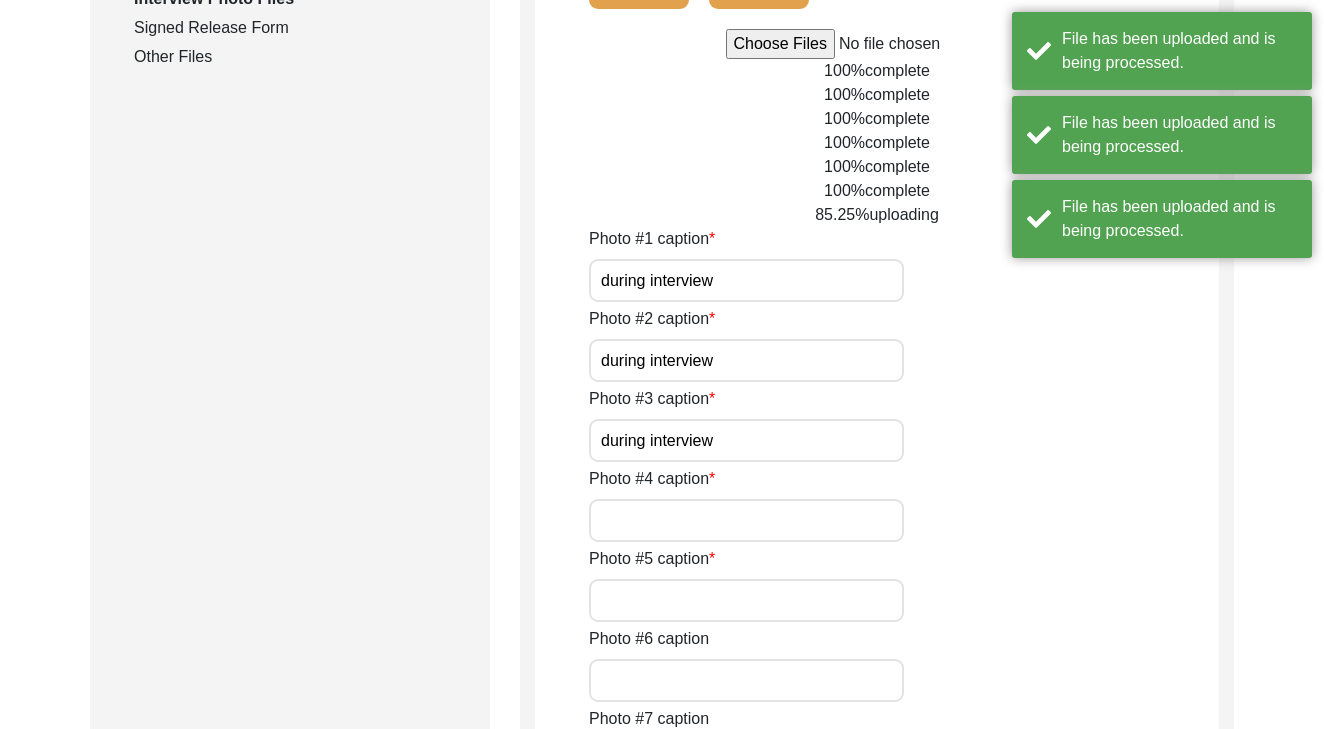 type on "during interview" 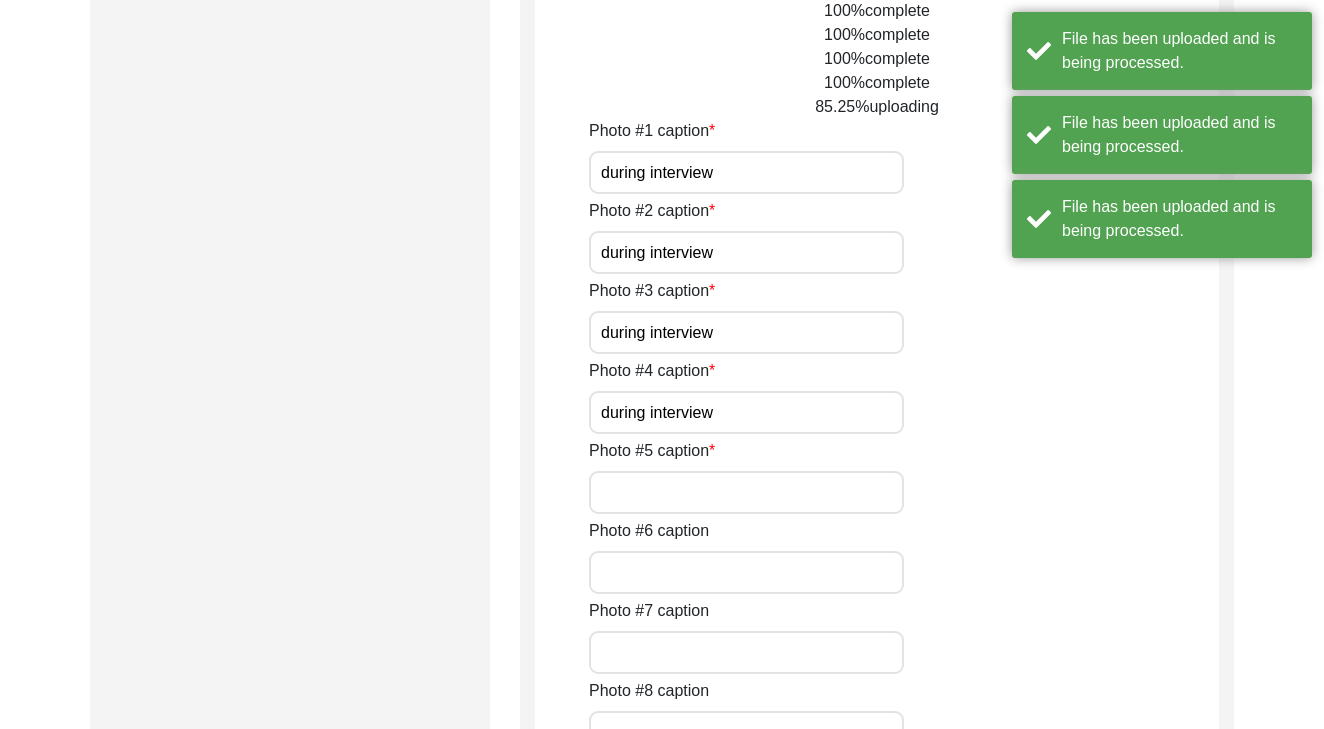 scroll, scrollTop: 1236, scrollLeft: 0, axis: vertical 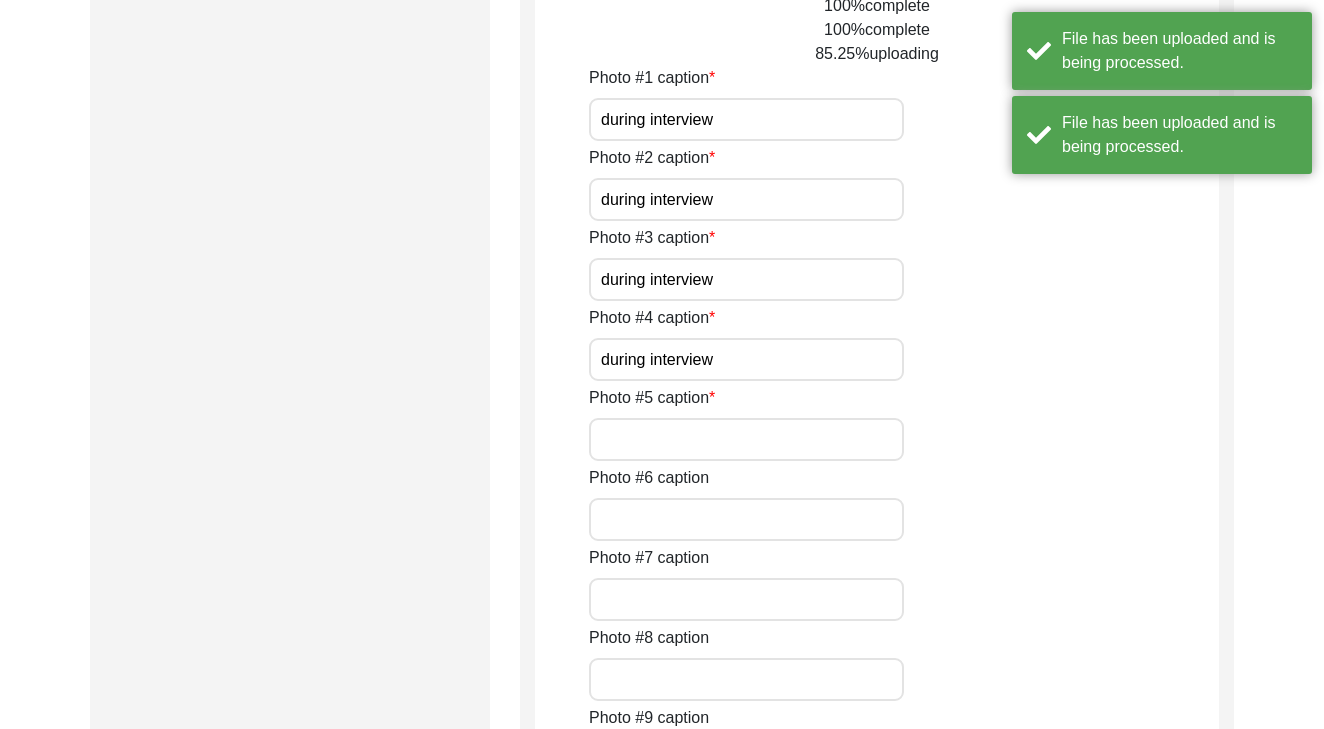 type on "during interview" 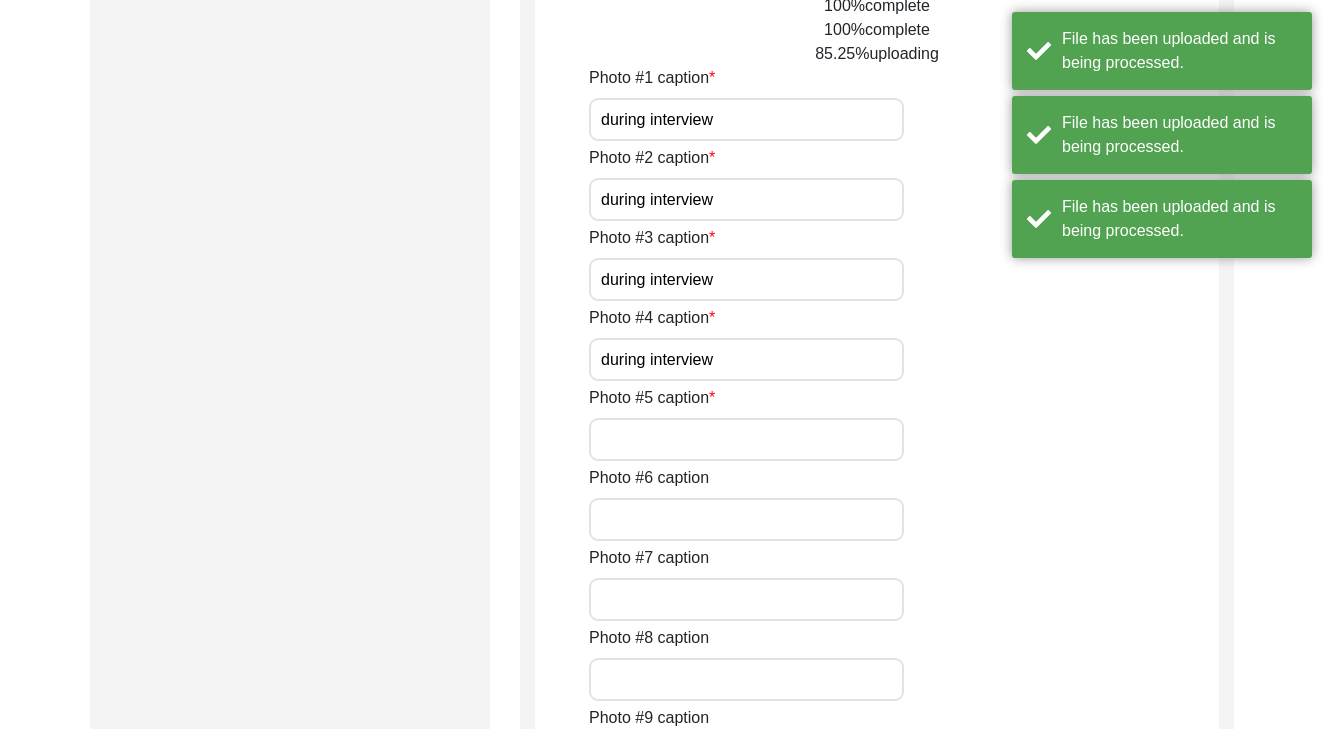 paste on "during interview" 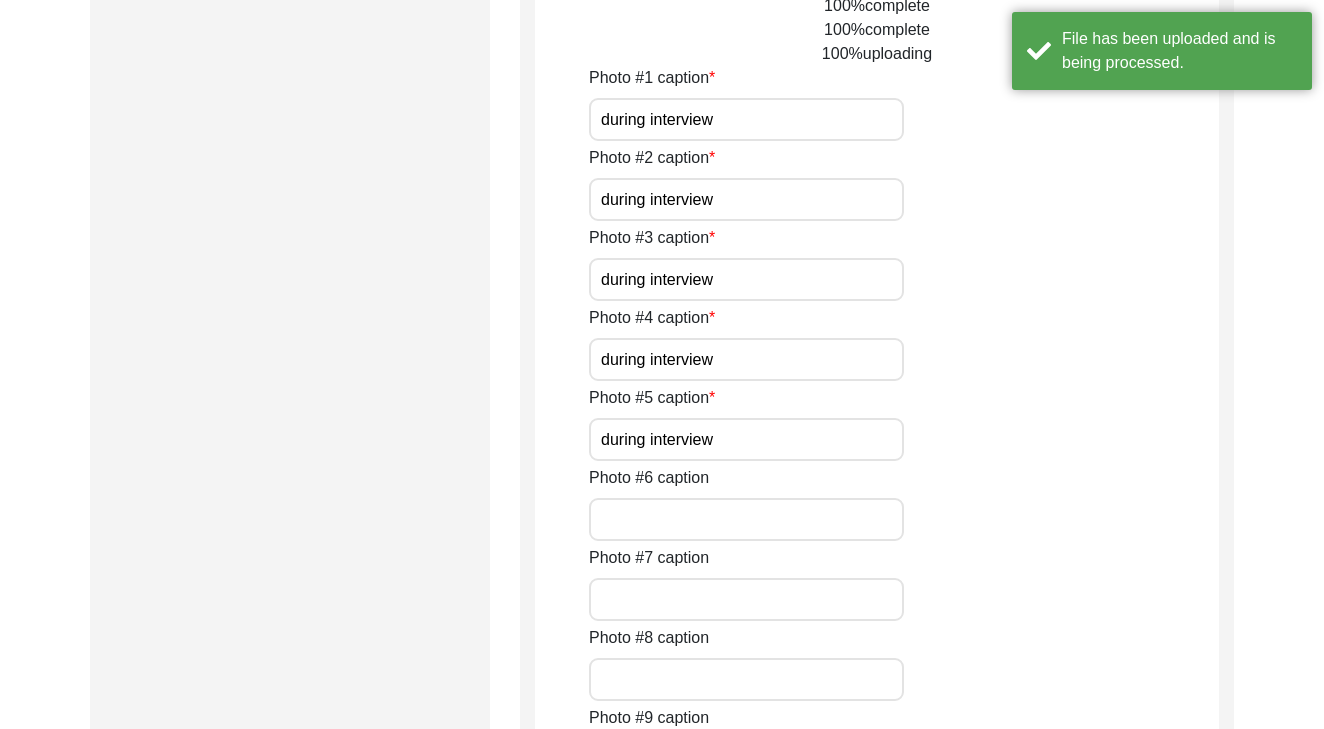 type on "during interview" 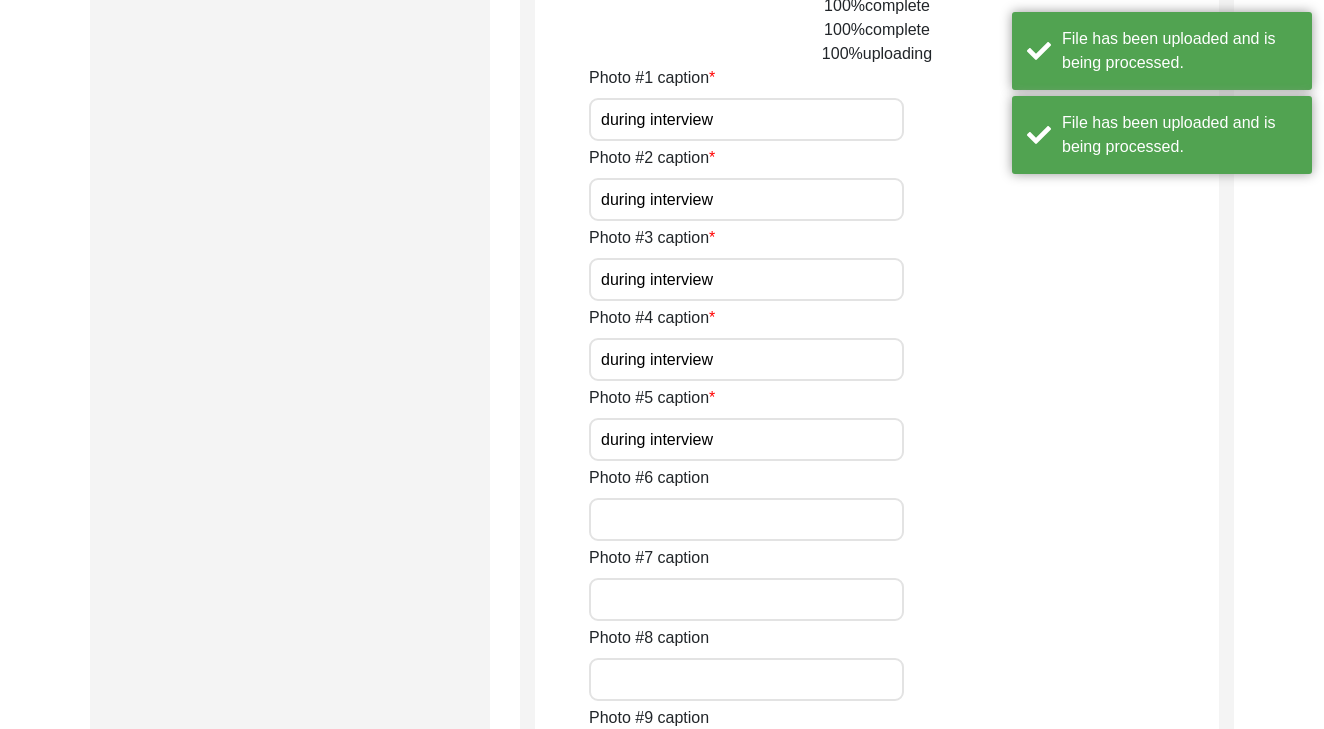 click on "Photo #6 caption" at bounding box center (746, 519) 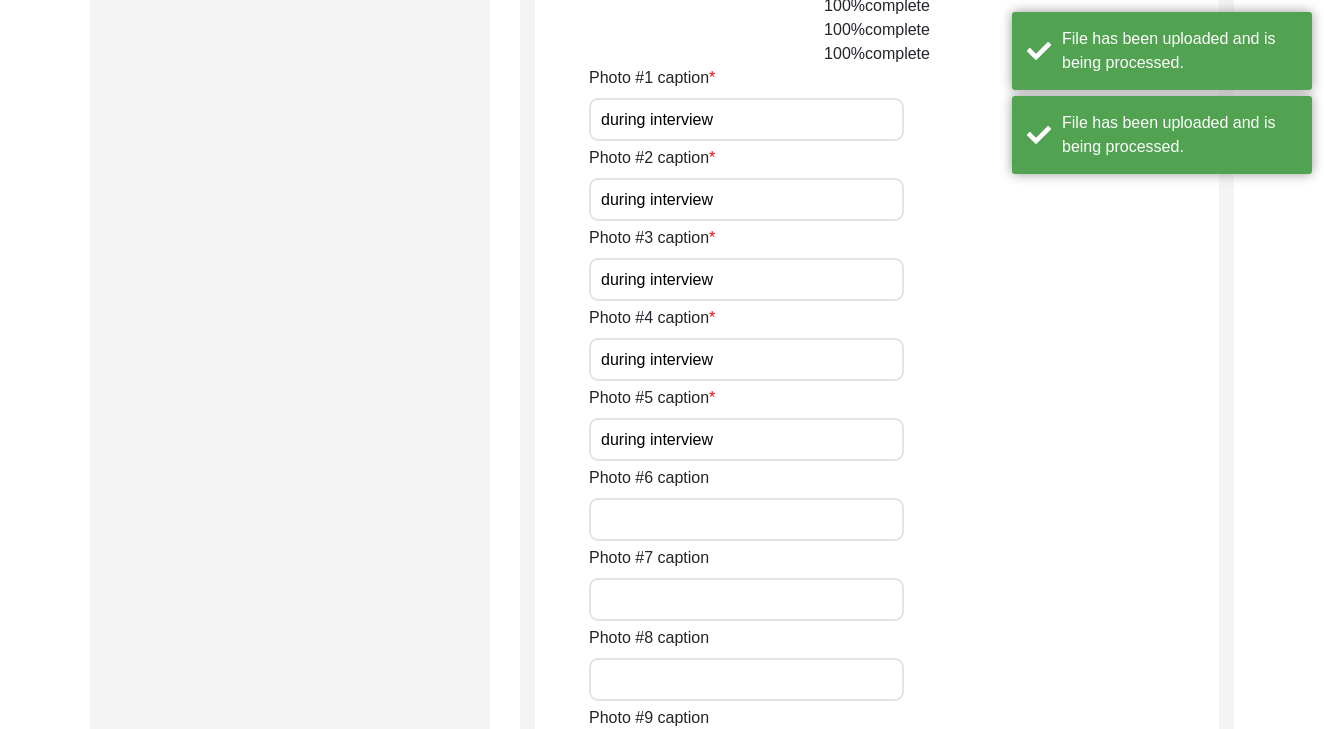 paste on "during interview" 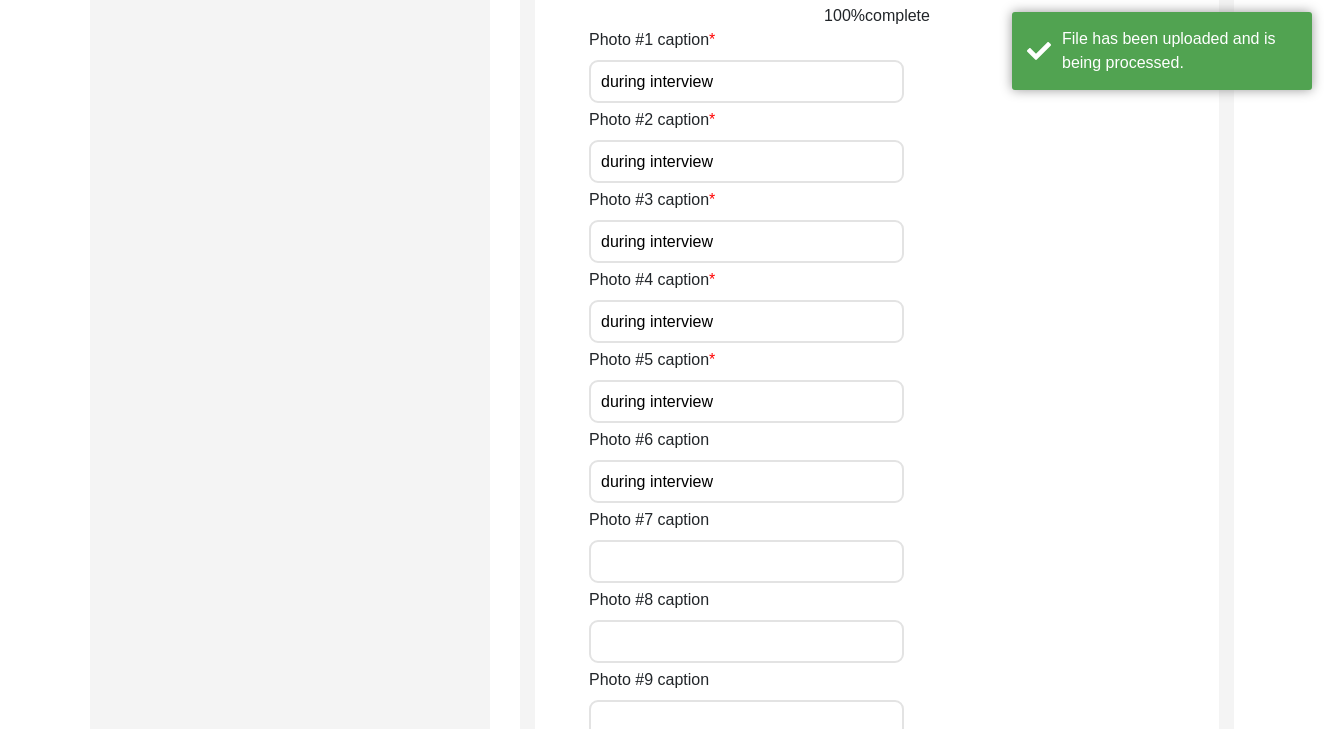 scroll, scrollTop: 1399, scrollLeft: 0, axis: vertical 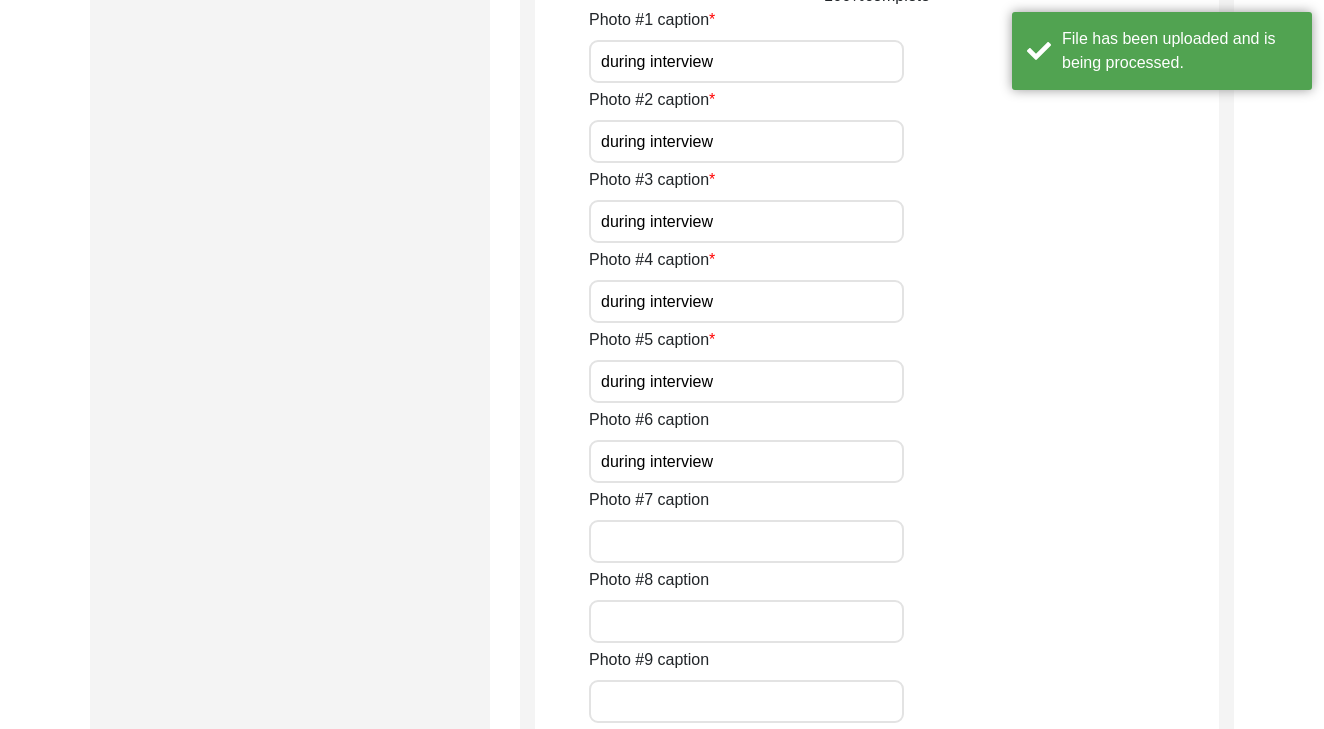 type on "during interview" 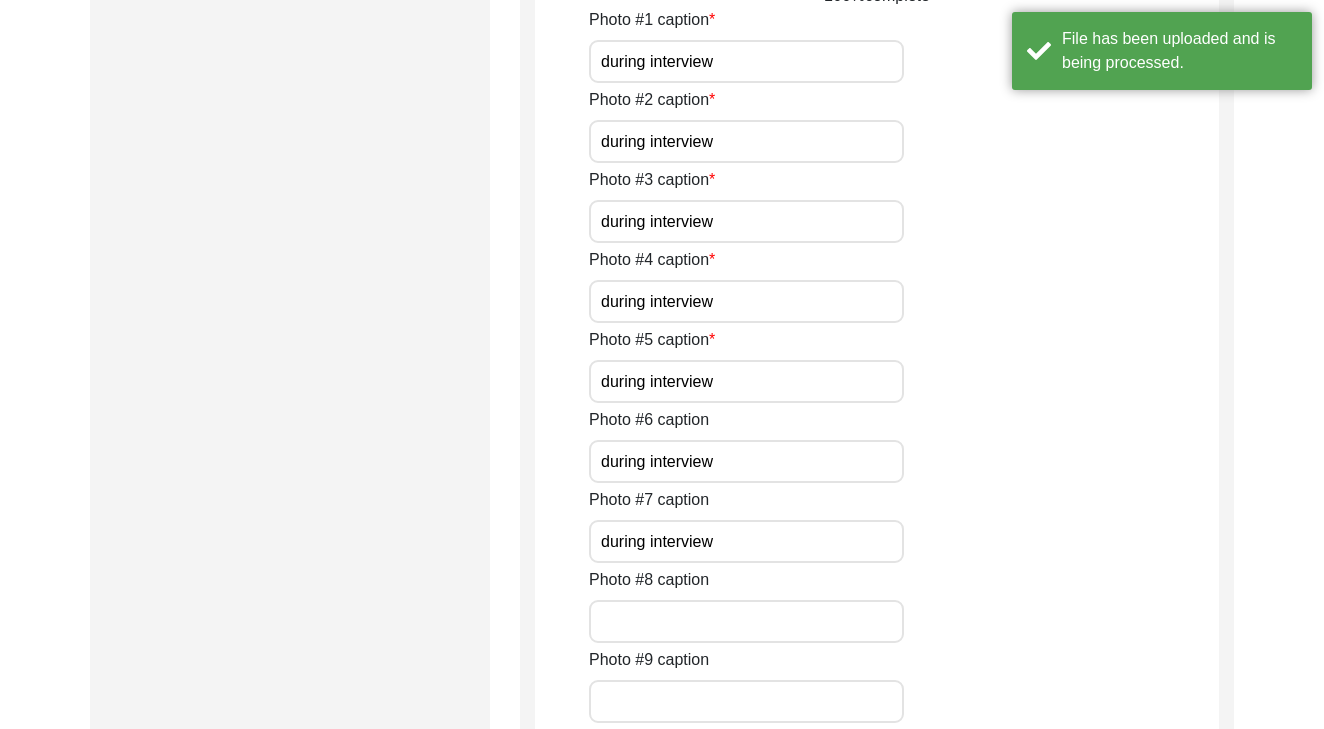 type on "during interview" 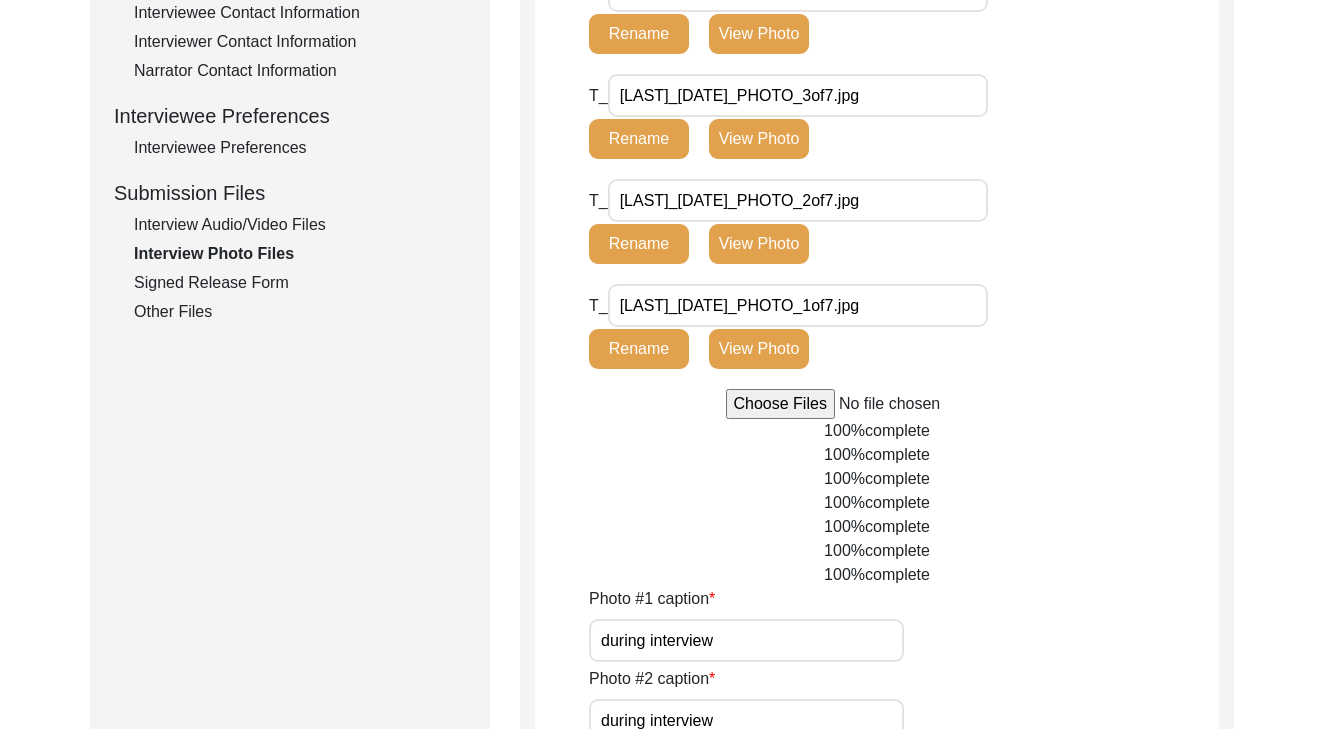 scroll, scrollTop: 809, scrollLeft: 0, axis: vertical 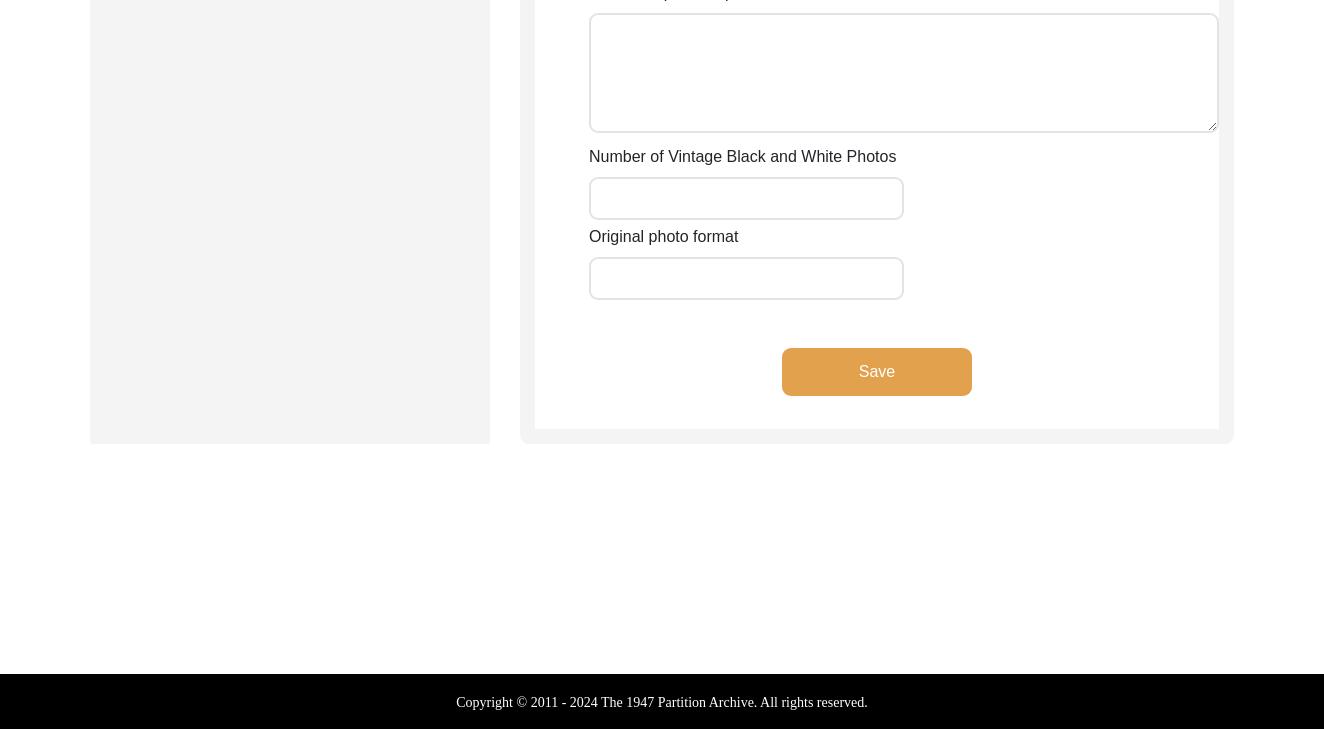 click on "Save" at bounding box center (877, 372) 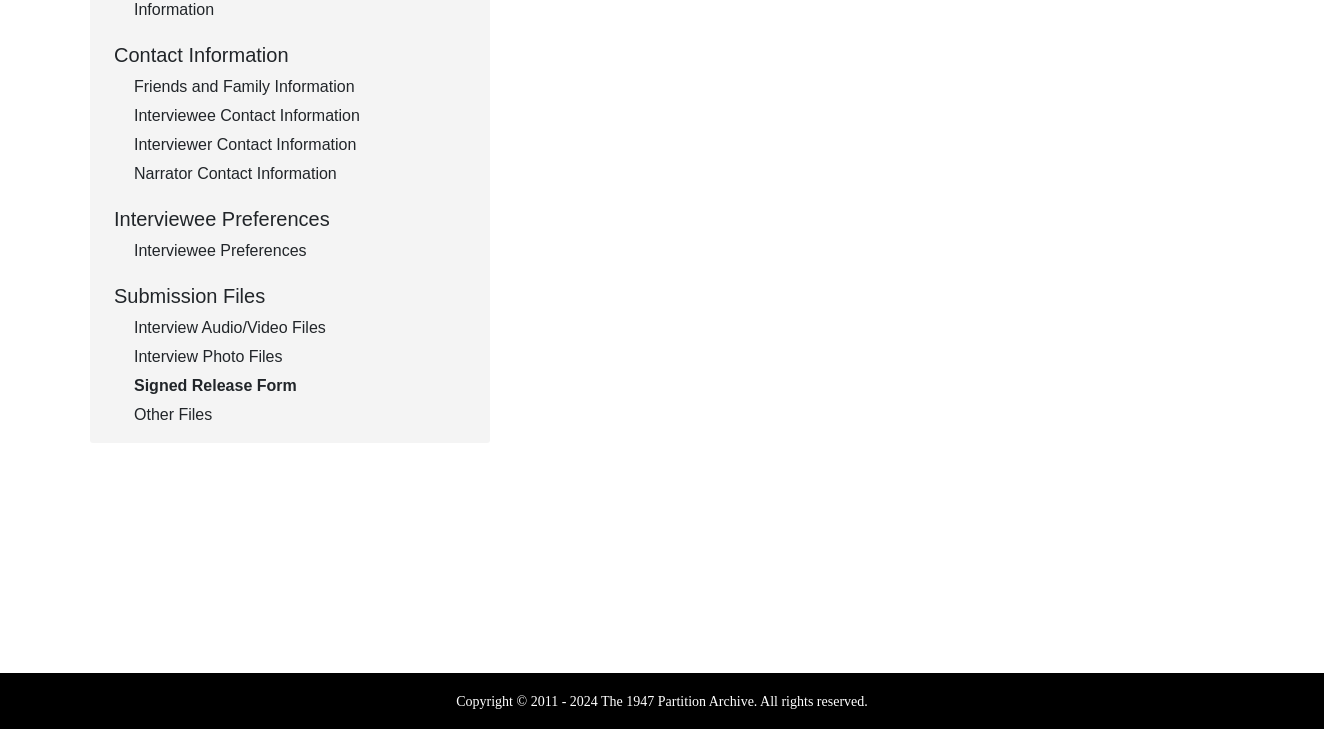 scroll, scrollTop: 717, scrollLeft: 0, axis: vertical 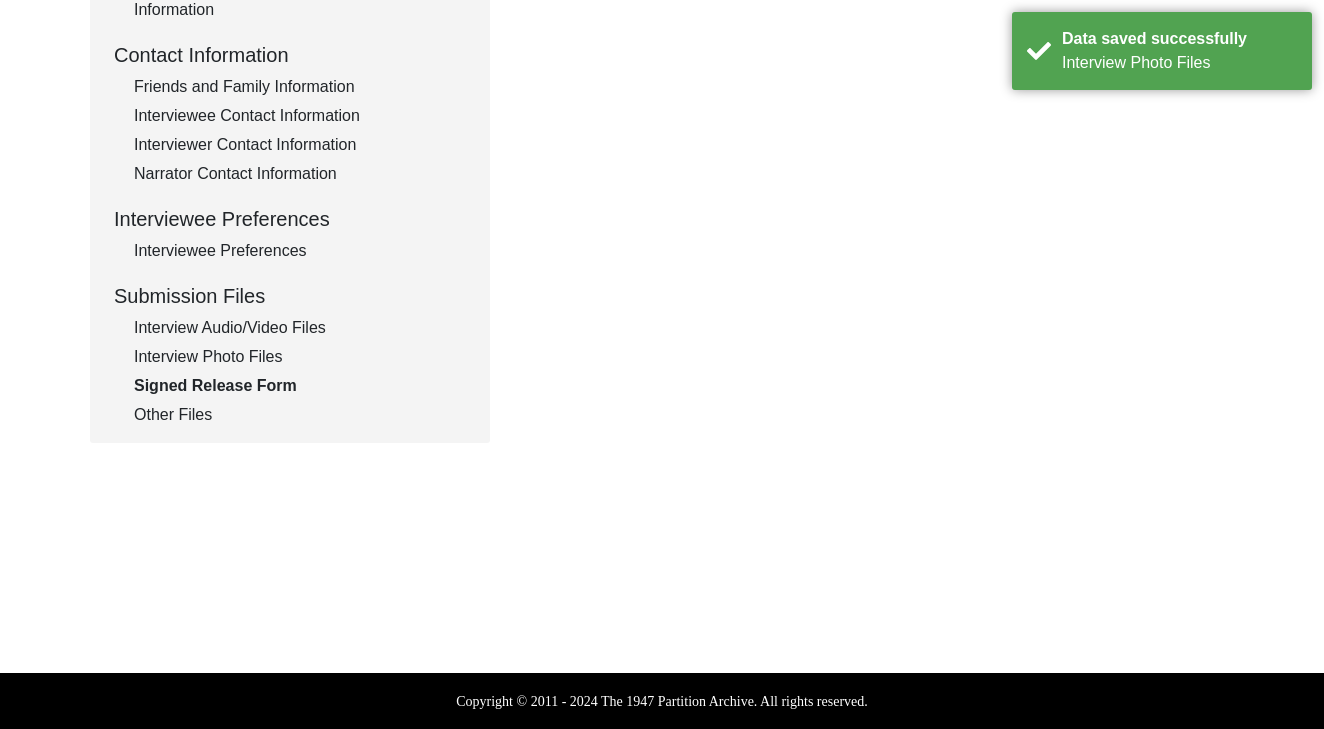 click on "Interview Photo Files" at bounding box center [300, 357] 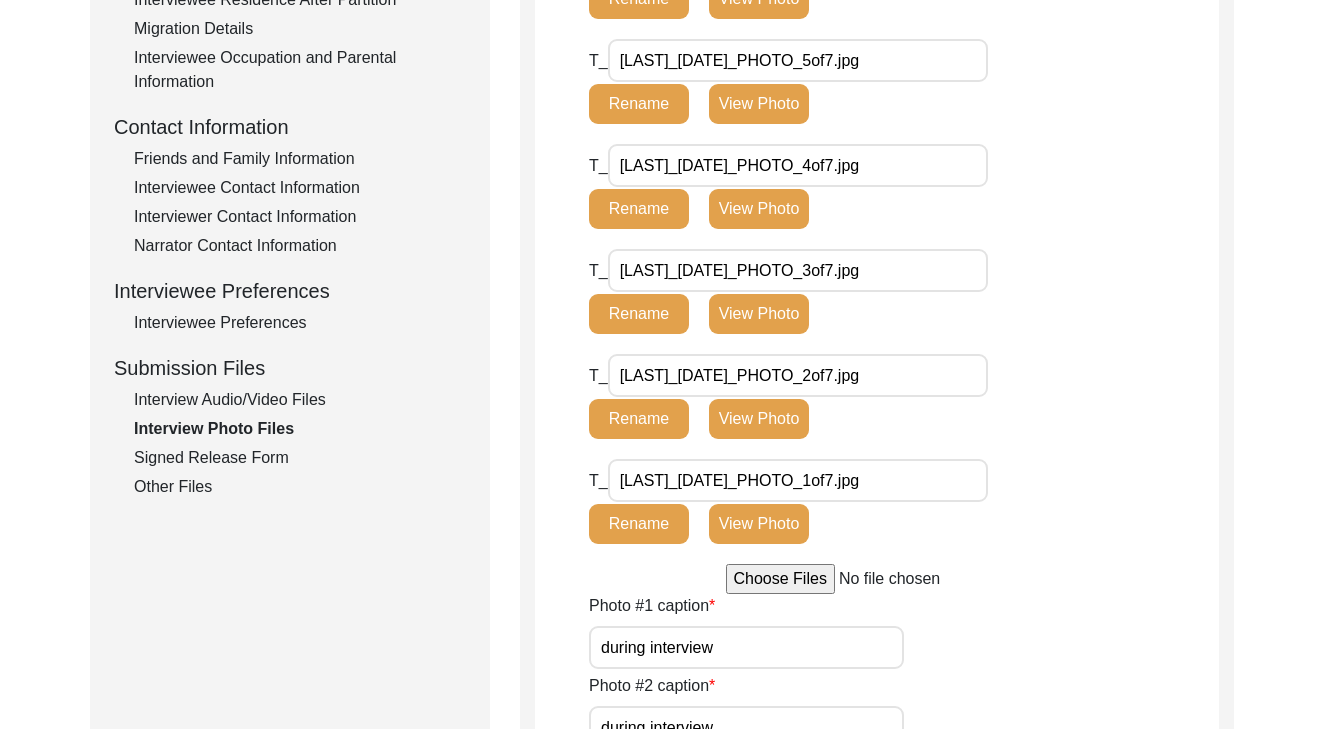 scroll, scrollTop: 688, scrollLeft: 0, axis: vertical 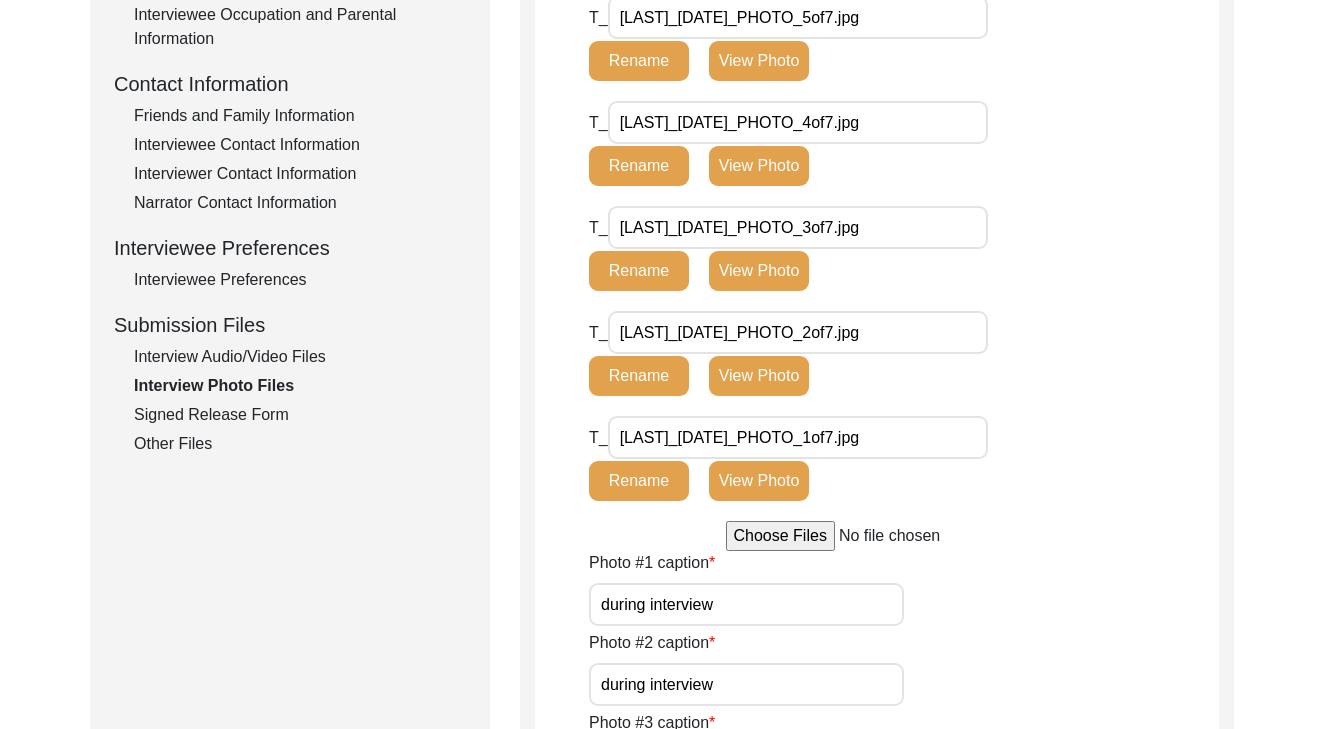 click at bounding box center [877, 536] 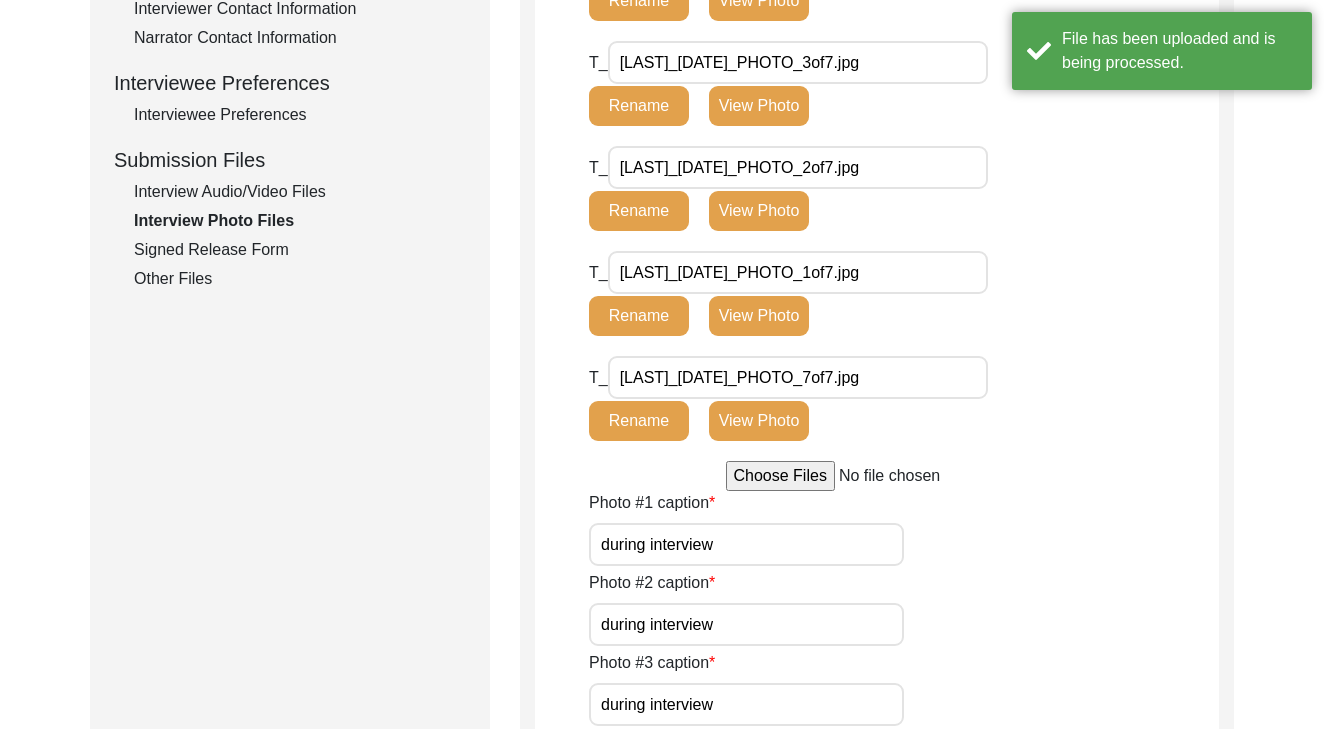 scroll, scrollTop: 852, scrollLeft: 0, axis: vertical 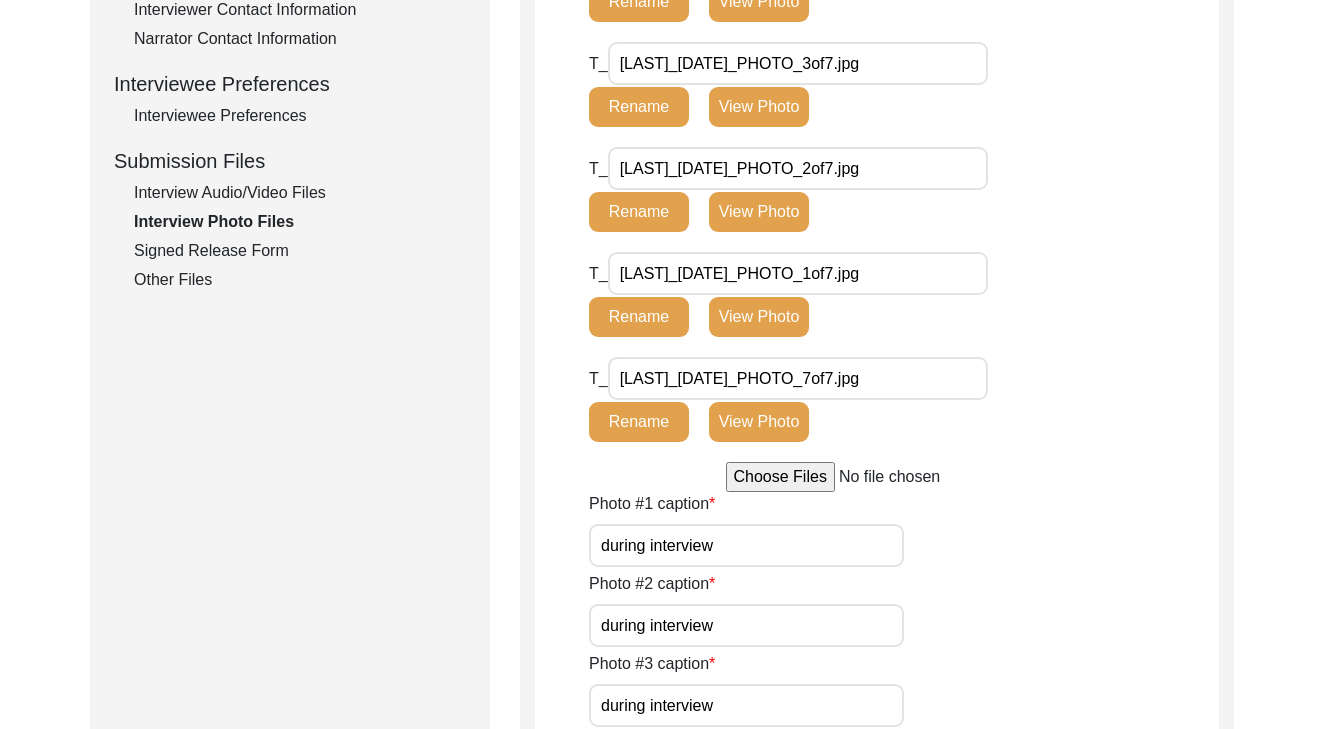 drag, startPoint x: 935, startPoint y: 60, endPoint x: 505, endPoint y: 56, distance: 430.01862 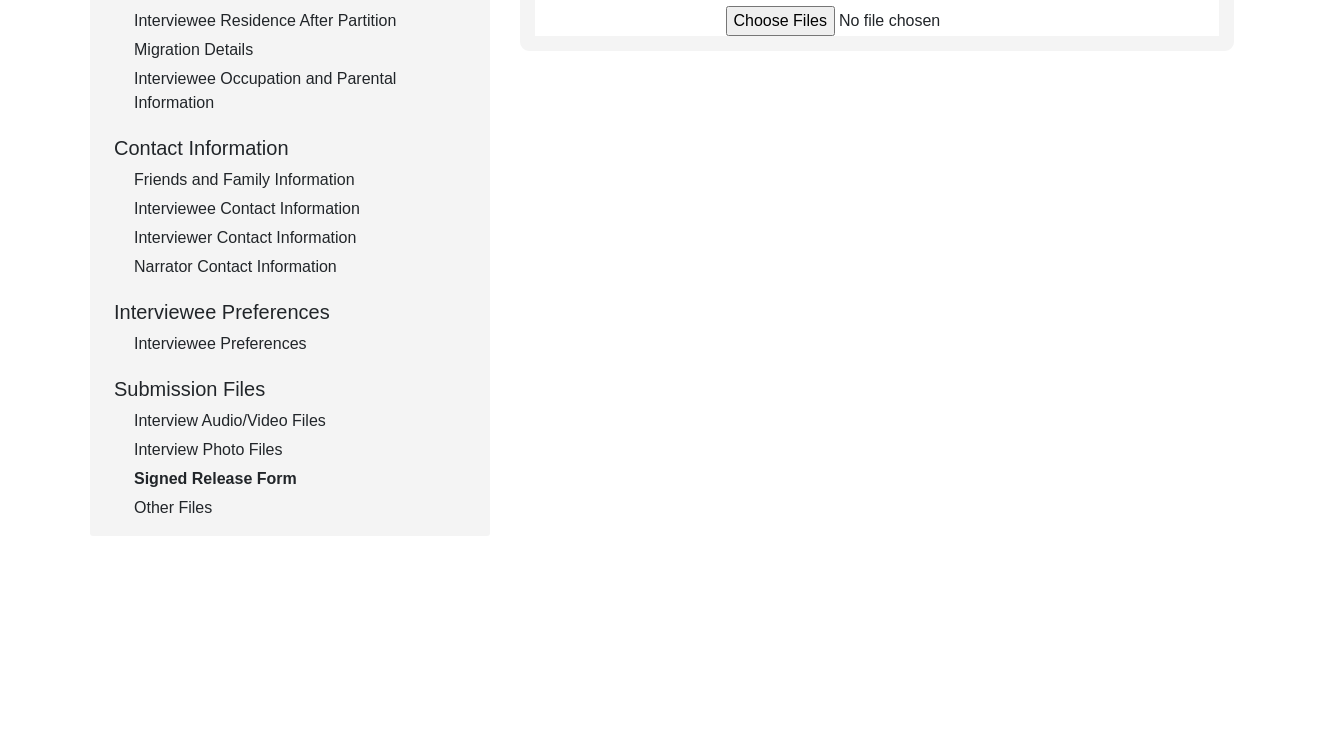 scroll, scrollTop: 392, scrollLeft: 0, axis: vertical 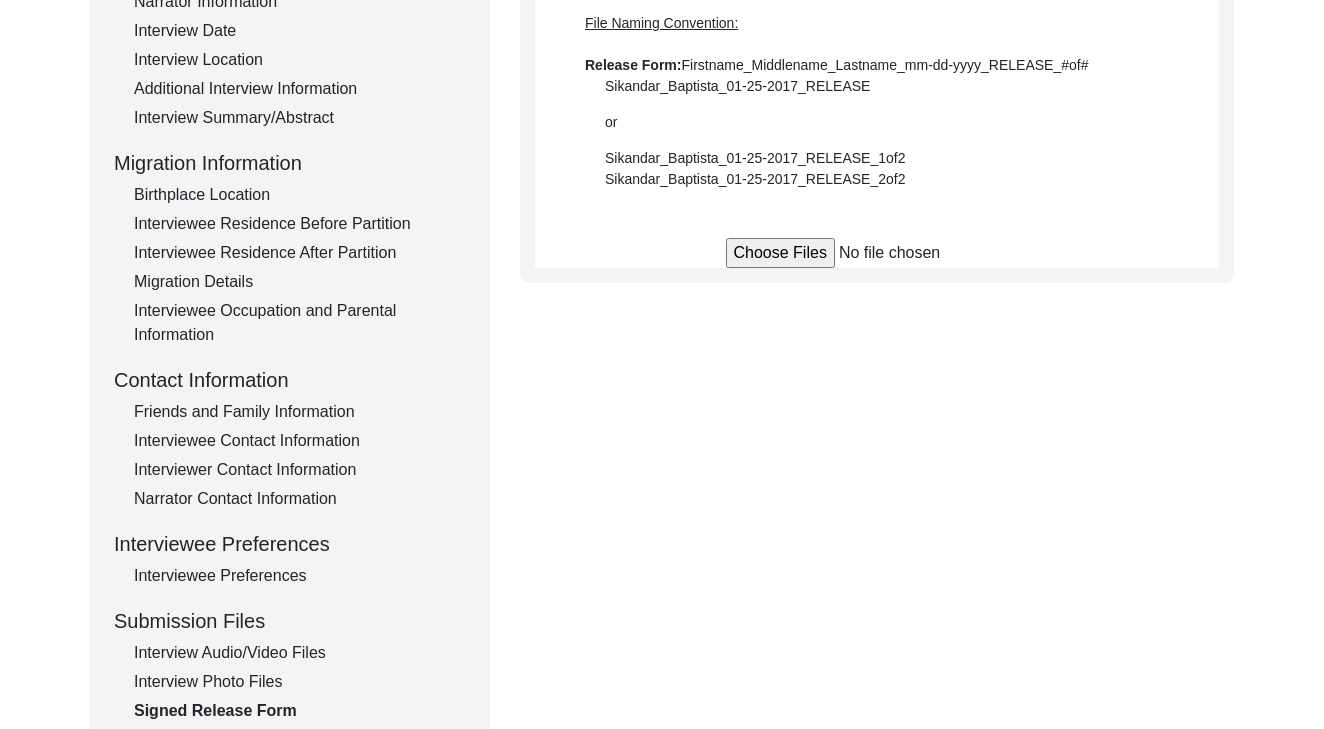 click at bounding box center [877, 253] 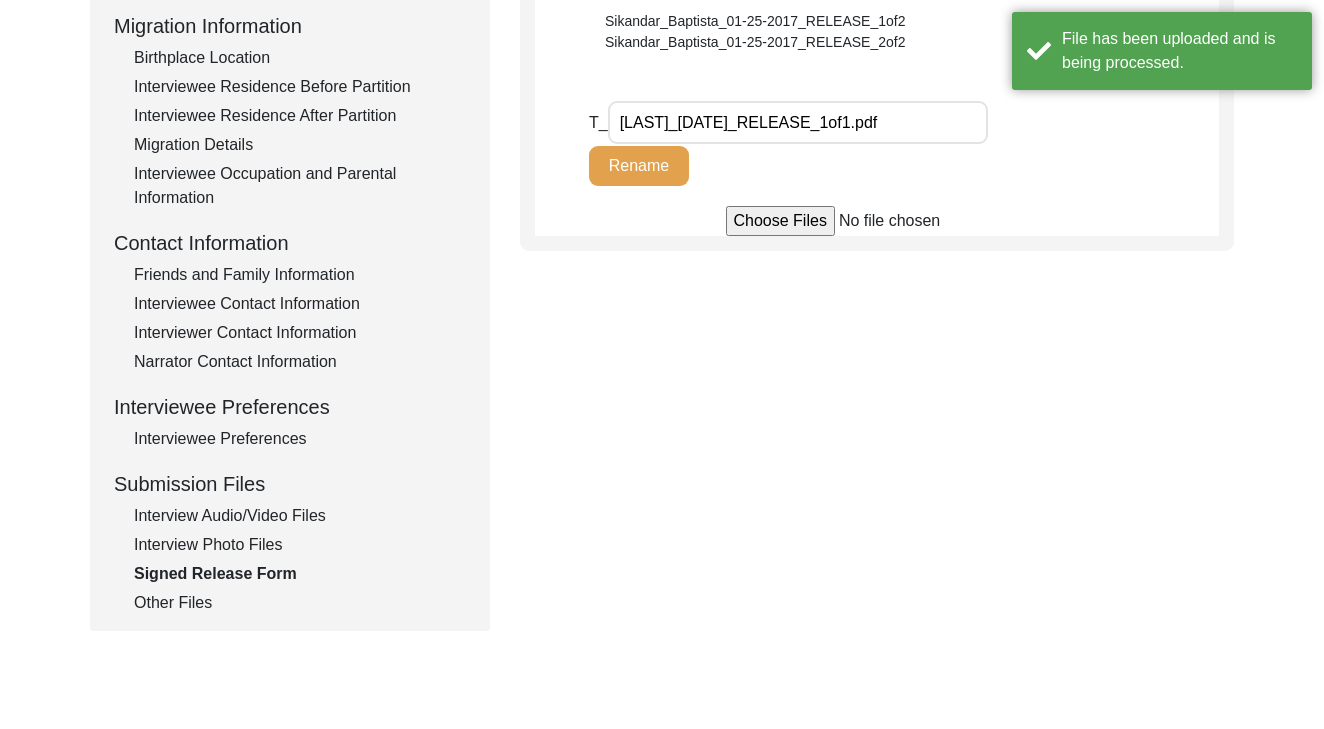 scroll, scrollTop: 588, scrollLeft: 0, axis: vertical 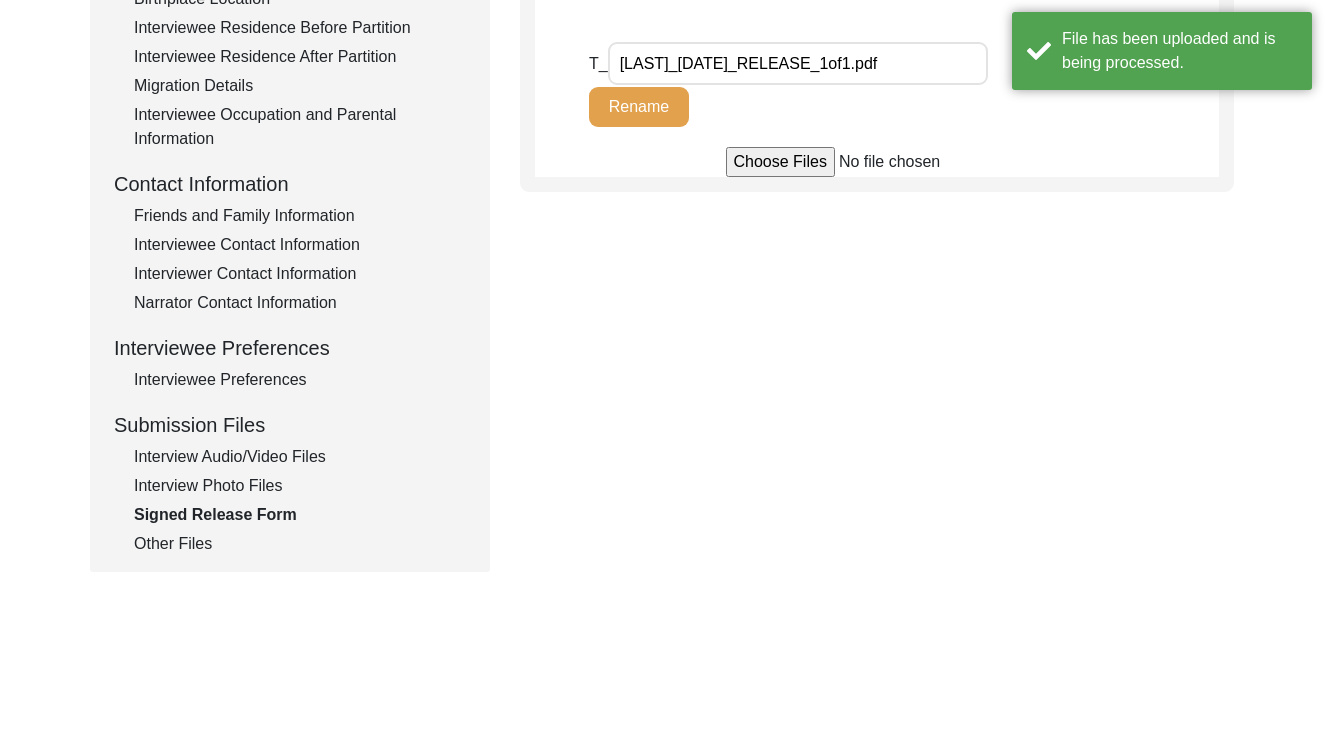 click on "Interview Photo Files" at bounding box center [300, 486] 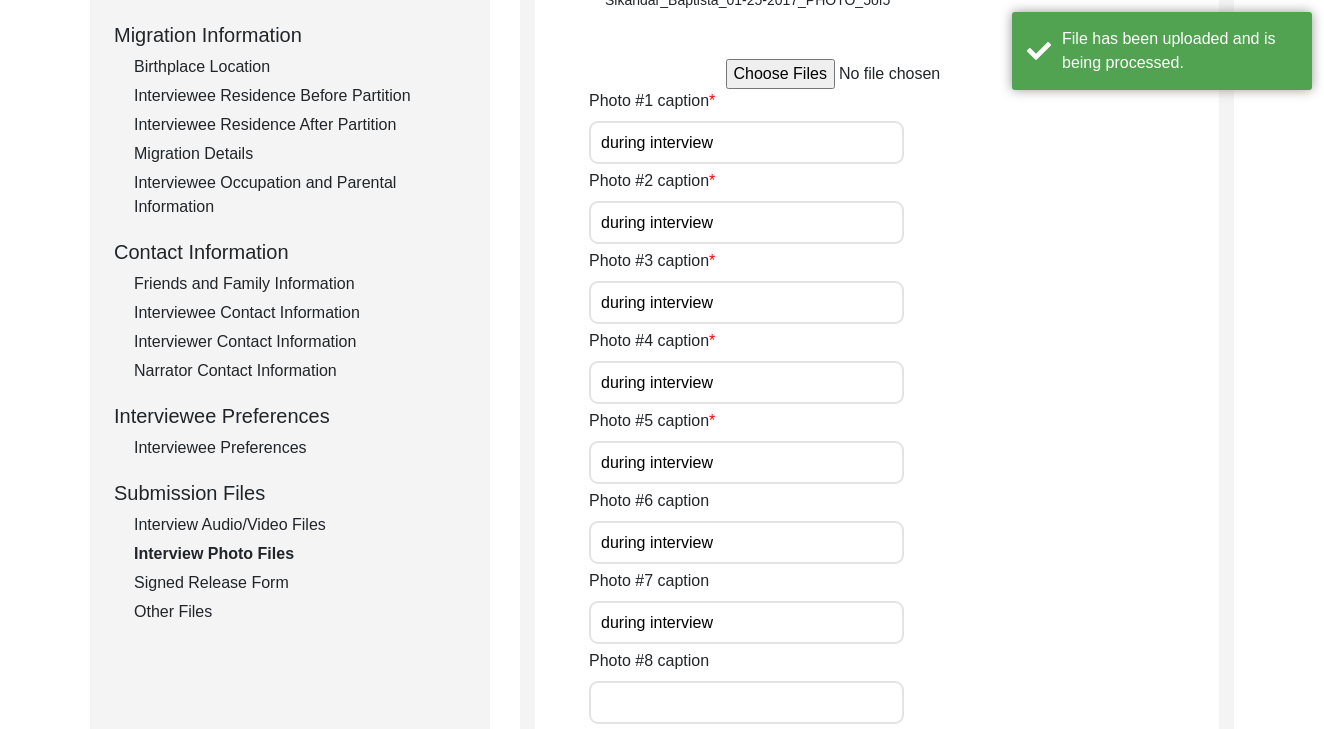 scroll, scrollTop: 518, scrollLeft: 0, axis: vertical 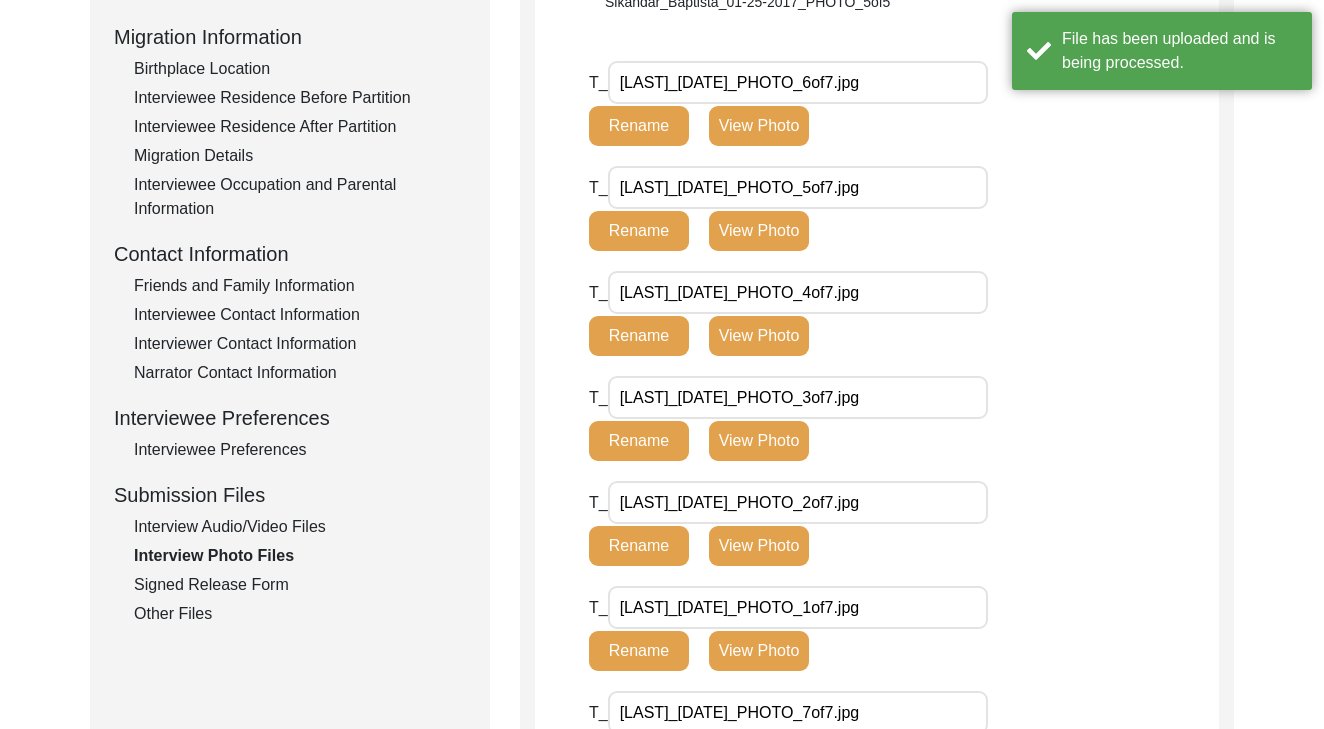 click on "Interview Audio/Video Files" at bounding box center (300, 527) 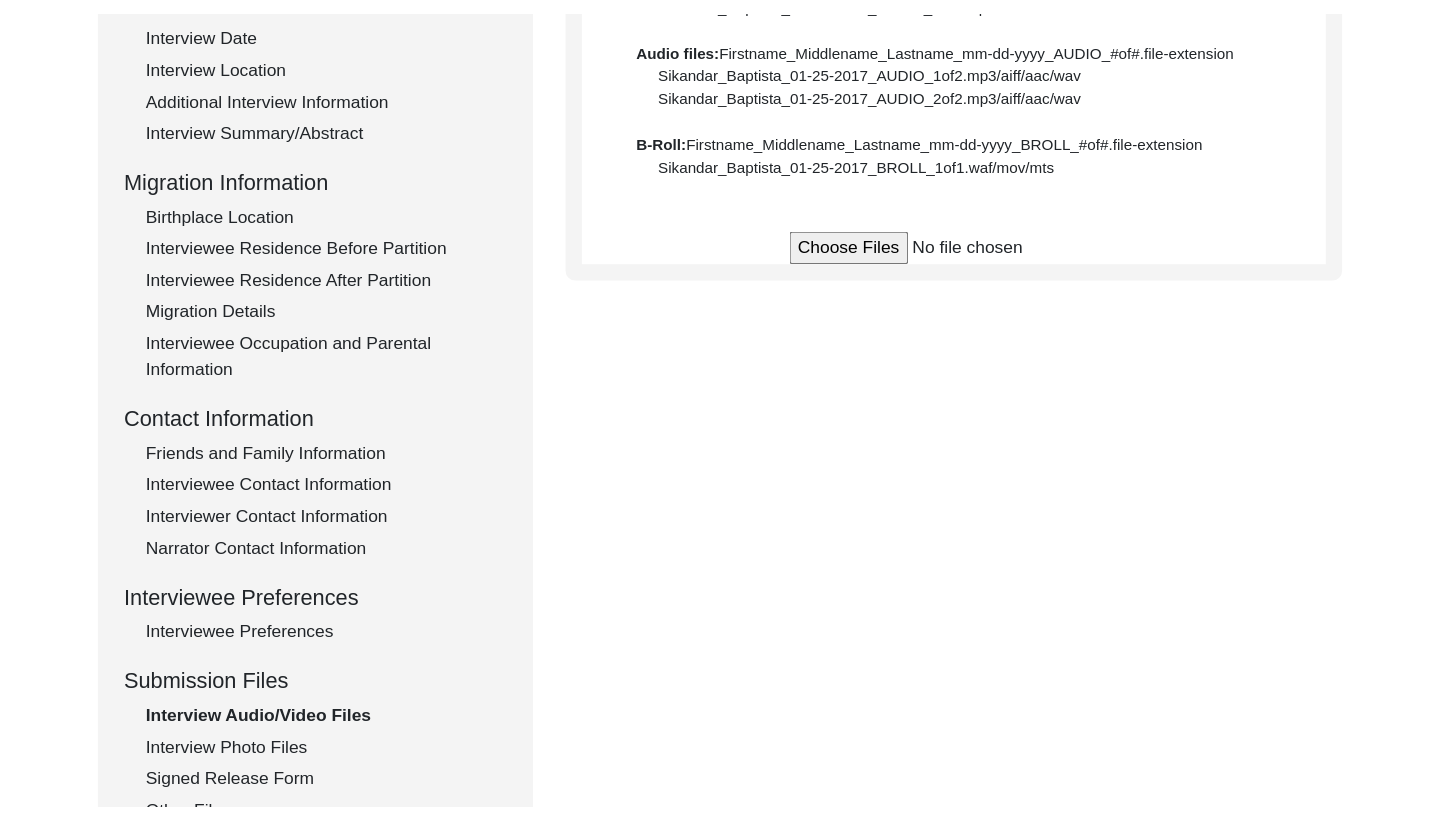 scroll, scrollTop: 379, scrollLeft: 0, axis: vertical 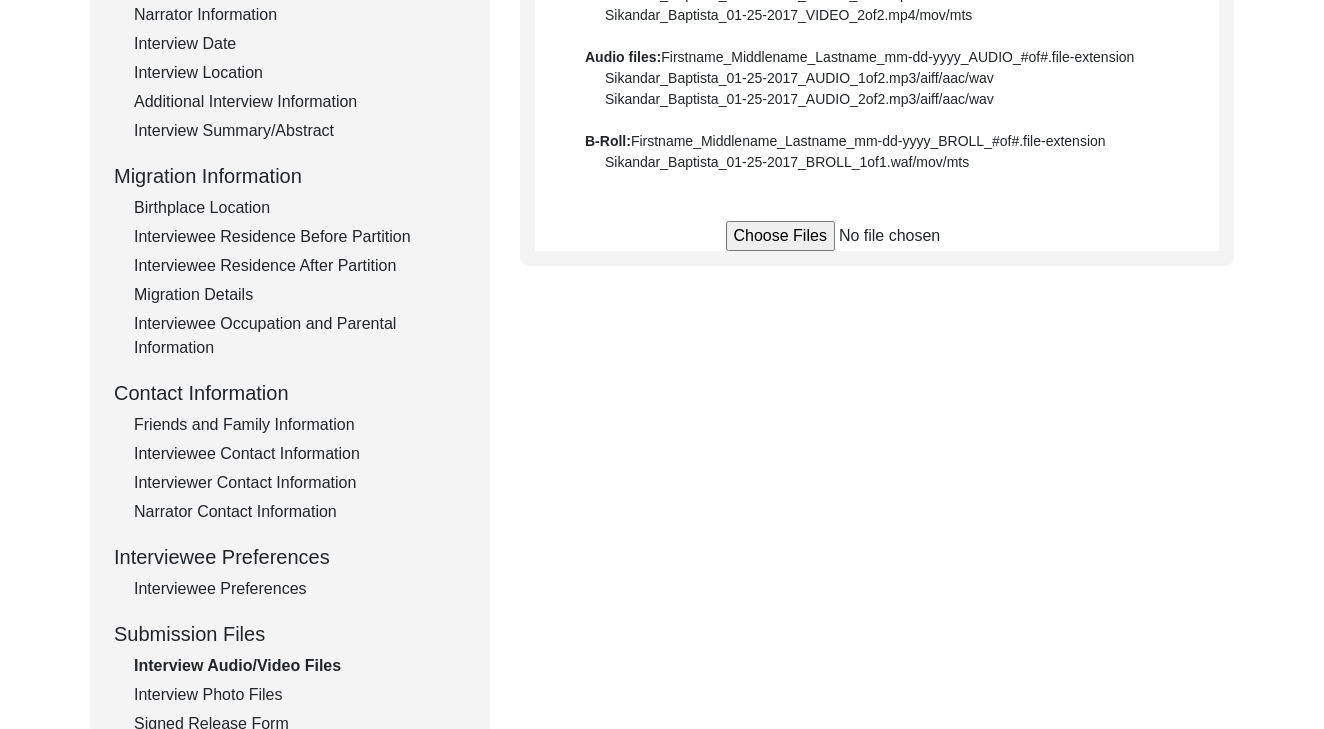 click at bounding box center [877, 236] 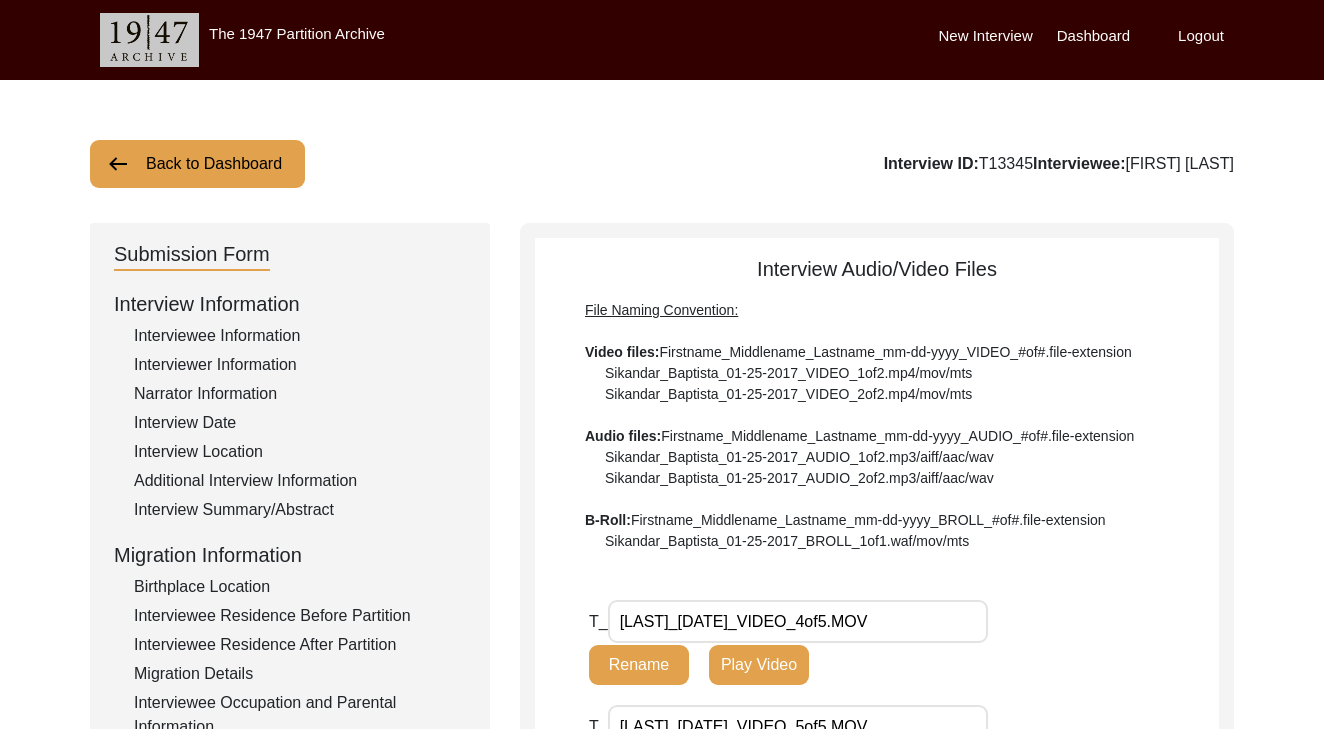 scroll, scrollTop: 0, scrollLeft: 0, axis: both 